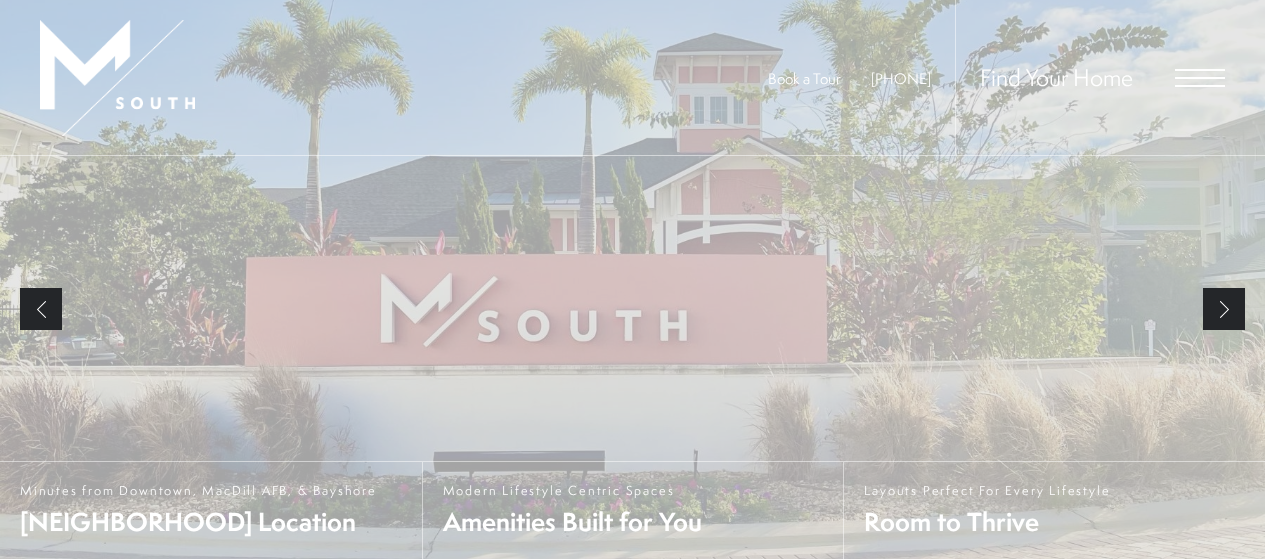 scroll, scrollTop: 0, scrollLeft: 0, axis: both 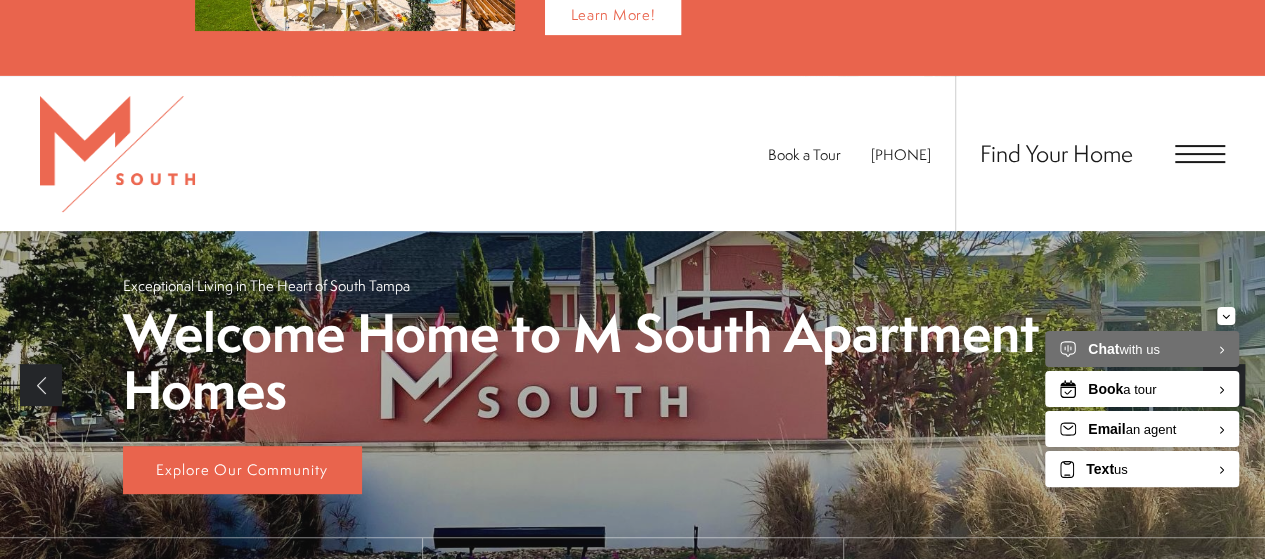 click on "Find Your Home" at bounding box center (1090, 153) 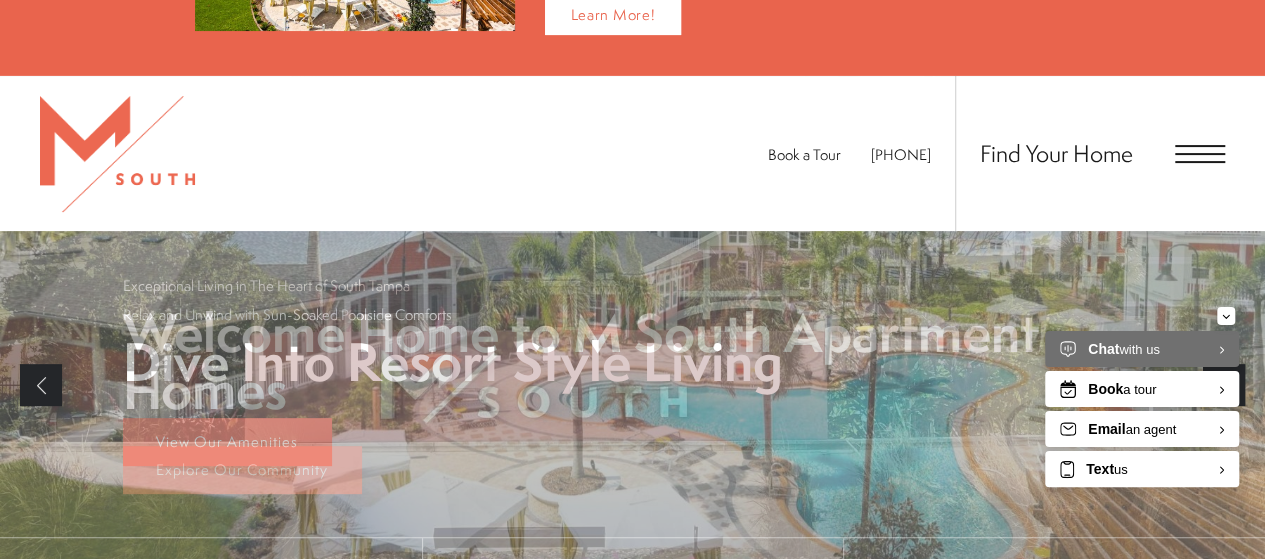 click on "Find Your Home" at bounding box center (1090, 153) 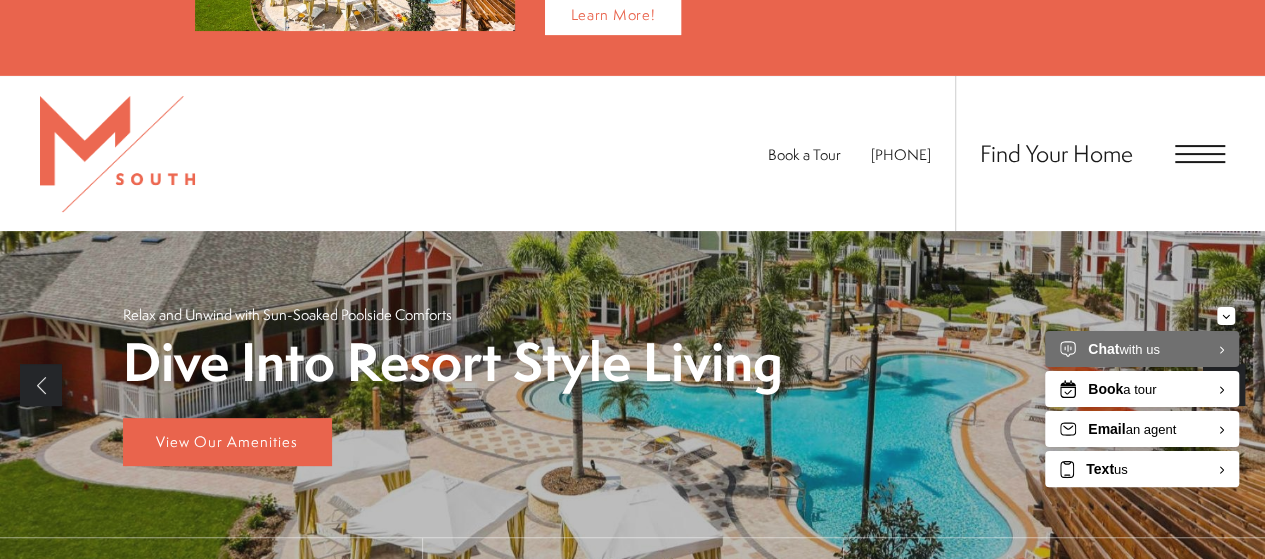 click at bounding box center (1200, 154) 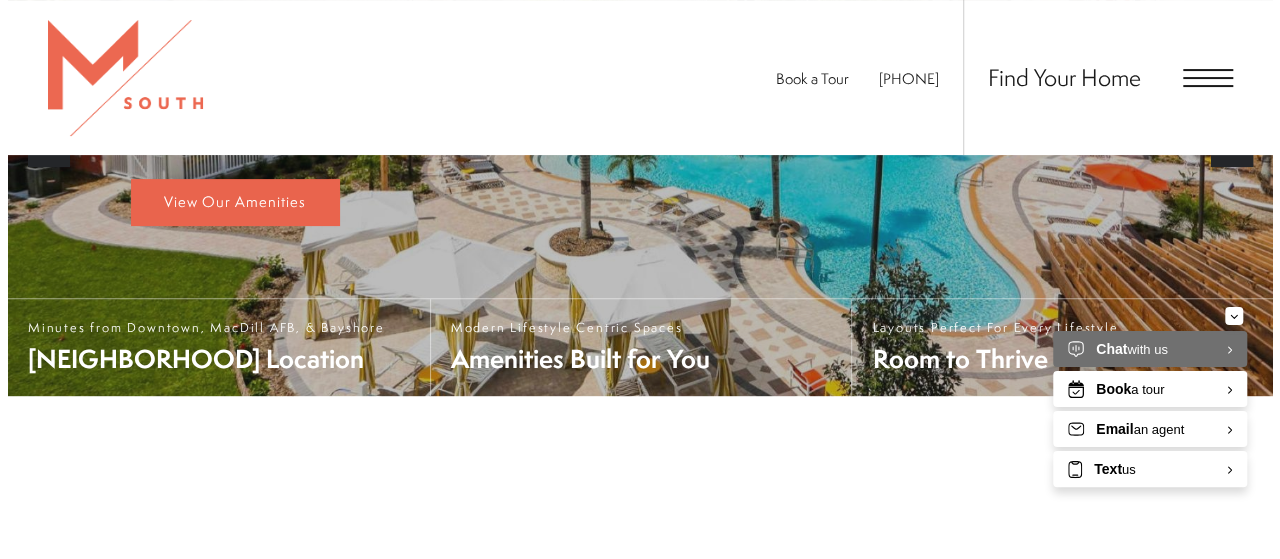 scroll, scrollTop: 0, scrollLeft: 0, axis: both 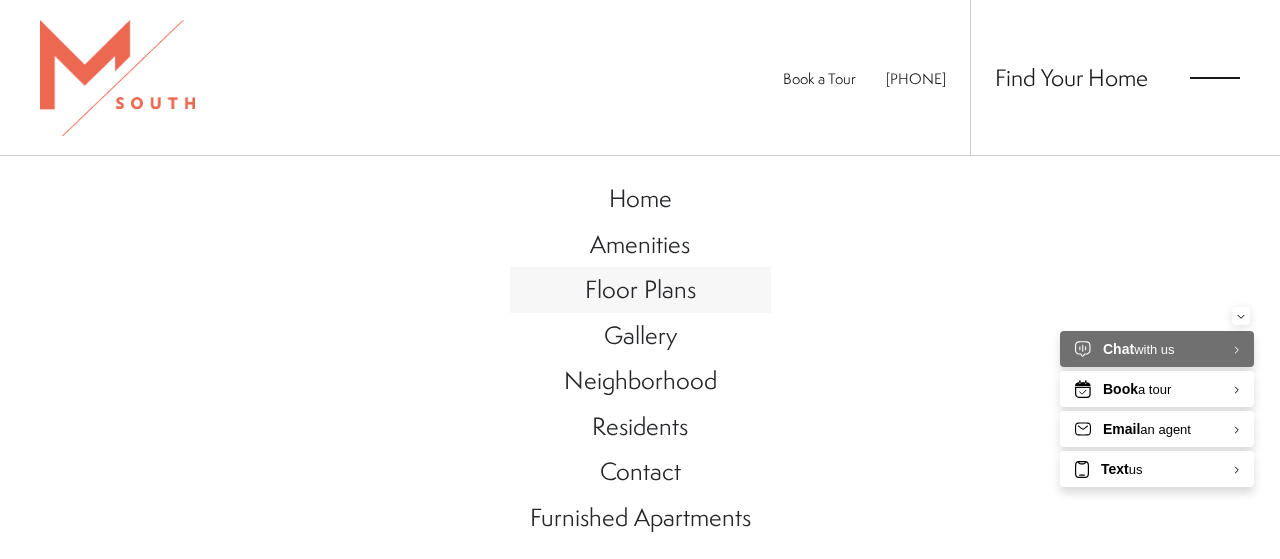 click on "Floor Plans" at bounding box center [640, 289] 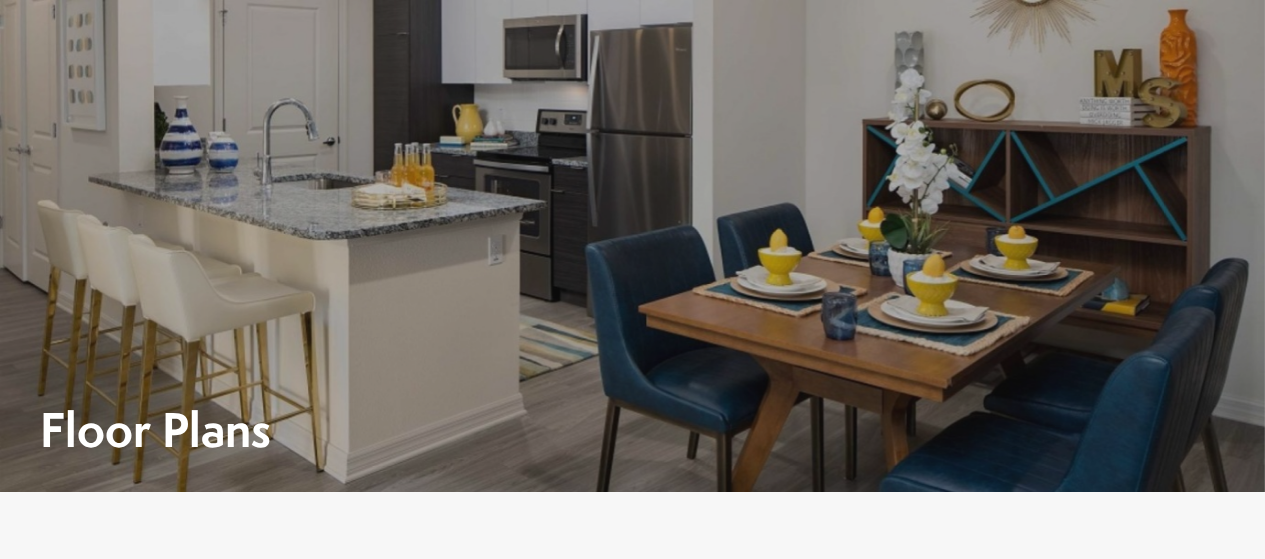 scroll, scrollTop: 0, scrollLeft: 0, axis: both 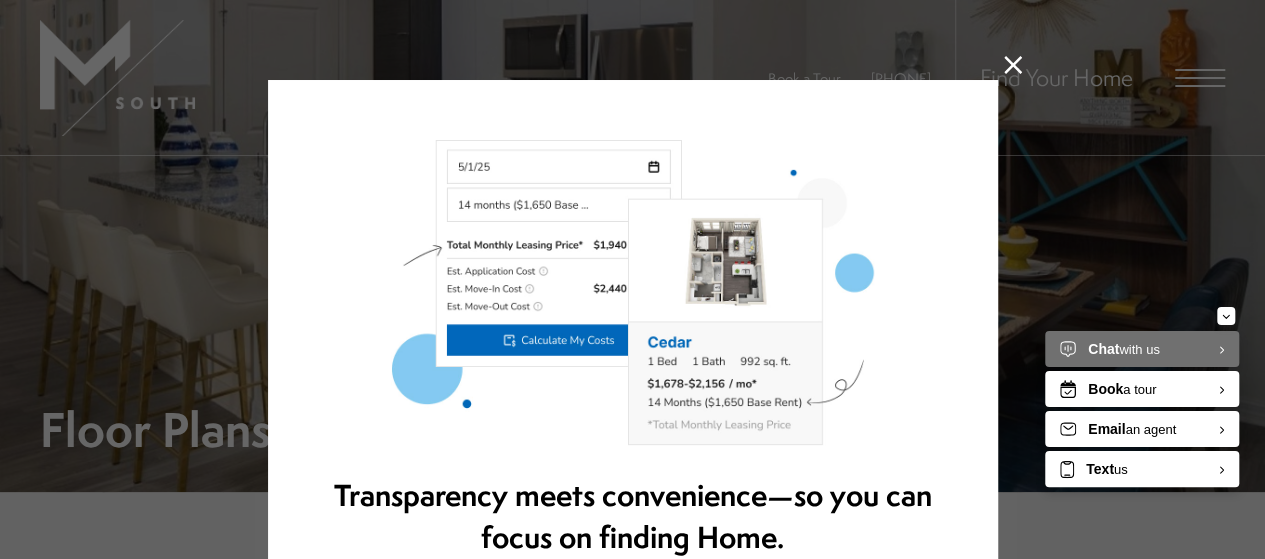 click 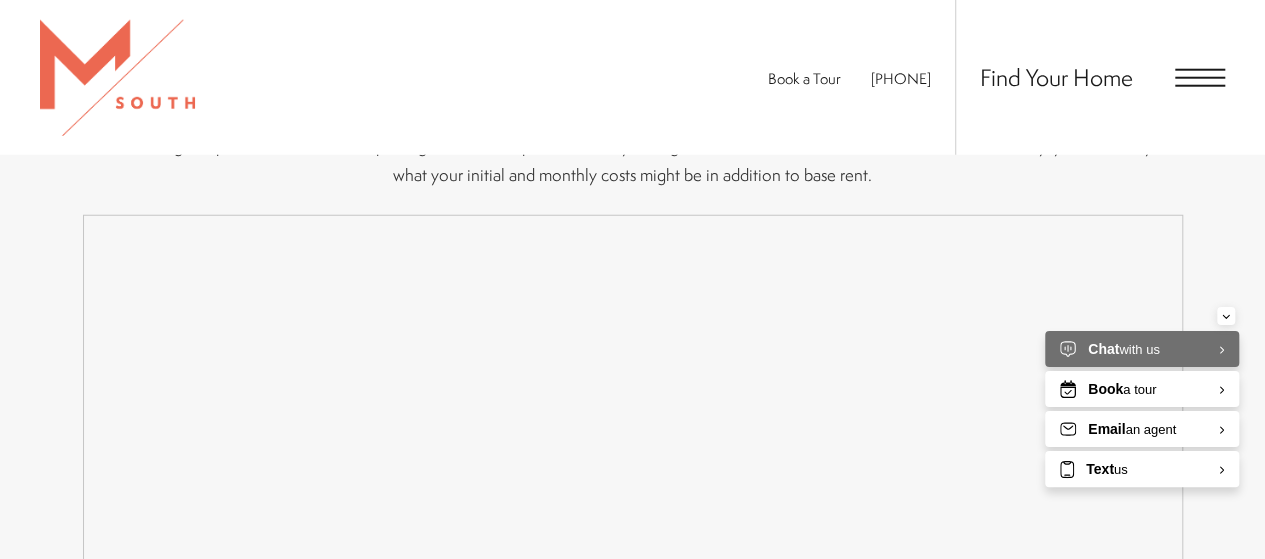 scroll, scrollTop: 2700, scrollLeft: 0, axis: vertical 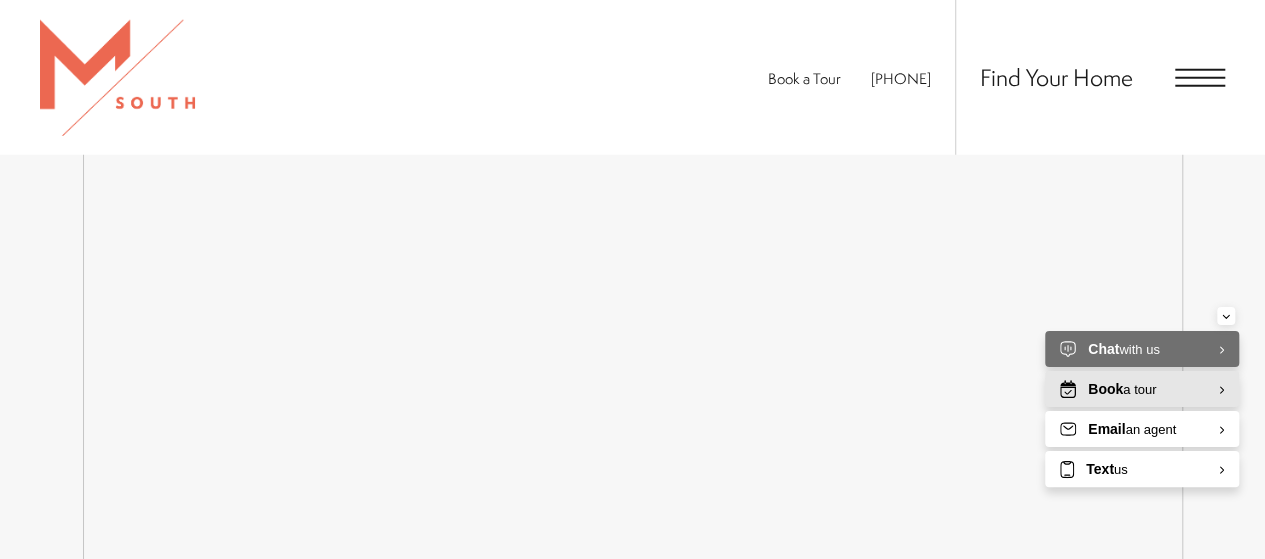 click on "Book
a tour" at bounding box center (1142, 389) 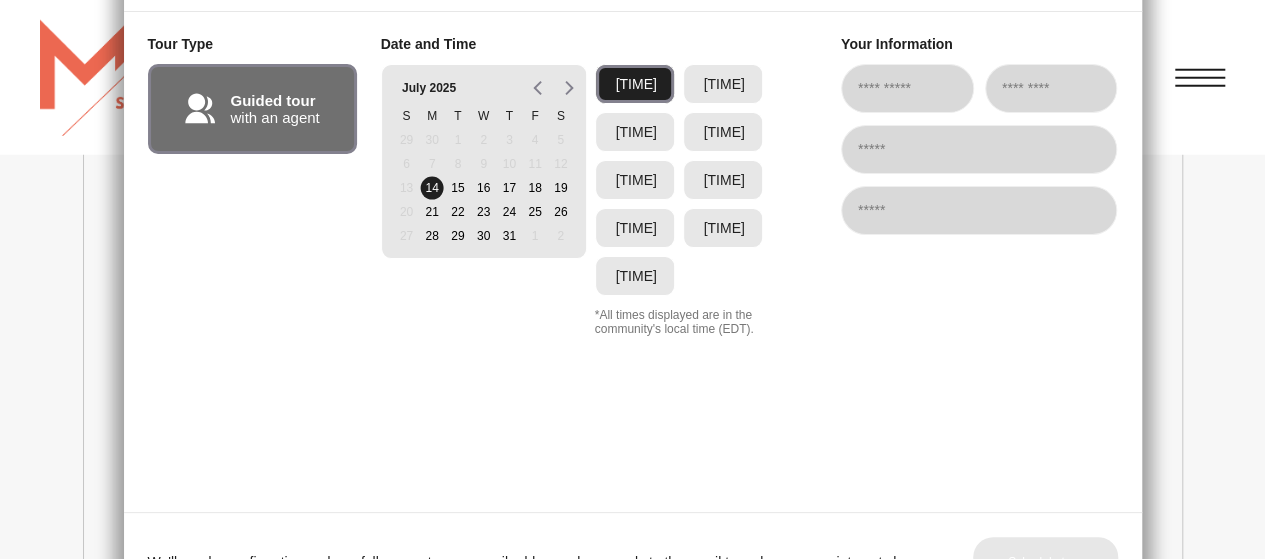 click on "Easy-to-Use Guide
To make things simple and clear, we have put together a list of potential fees you might encounter as a current or future resident. This way, you can easily see what your initial and monthly costs might be in addition to base rent." at bounding box center [632, 765] 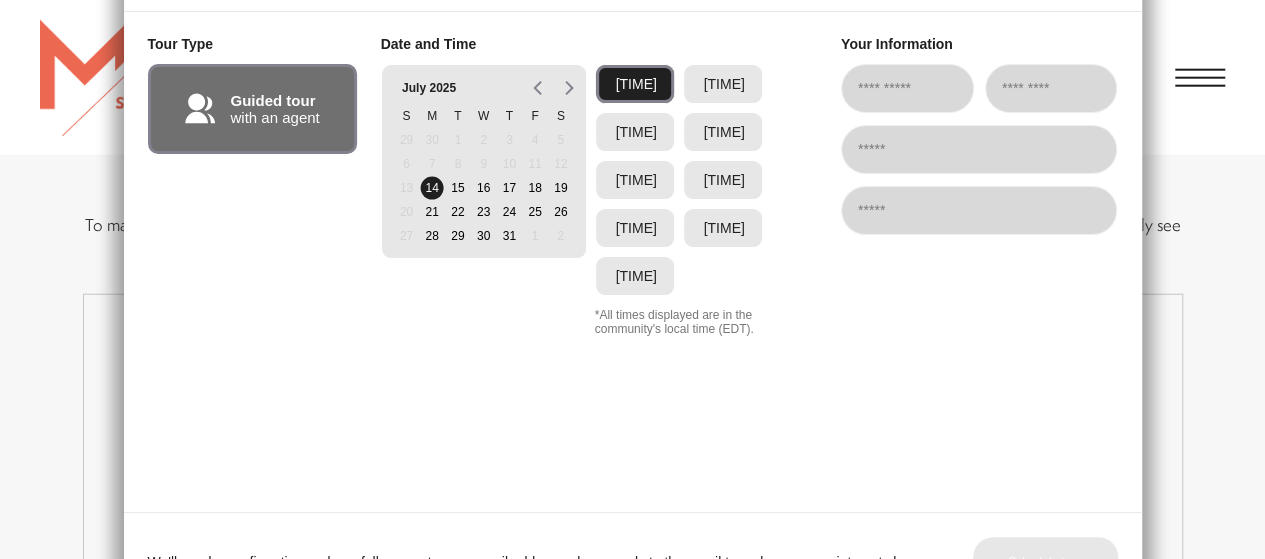 scroll, scrollTop: 2500, scrollLeft: 0, axis: vertical 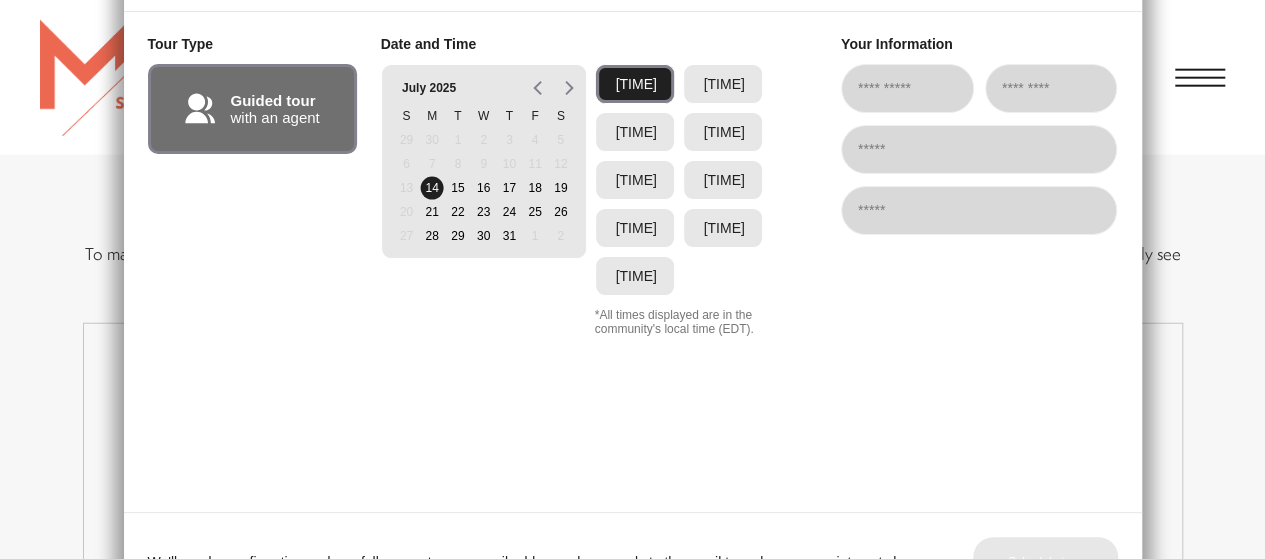 click on "Tour Type
Date and Time
Your Information" at bounding box center [633, 262] 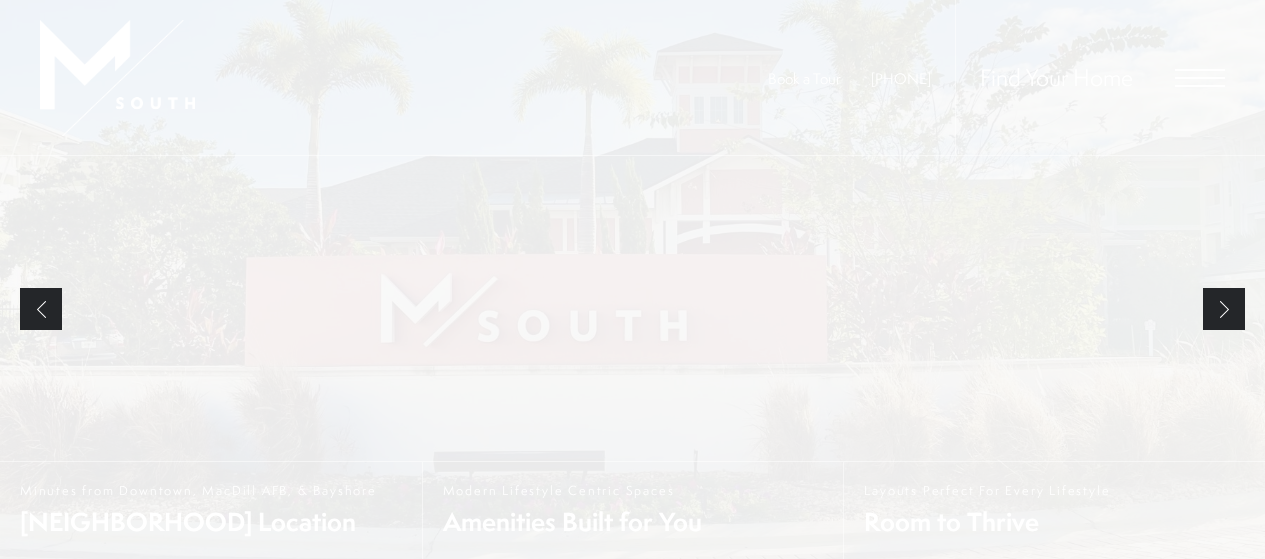 scroll, scrollTop: 0, scrollLeft: 0, axis: both 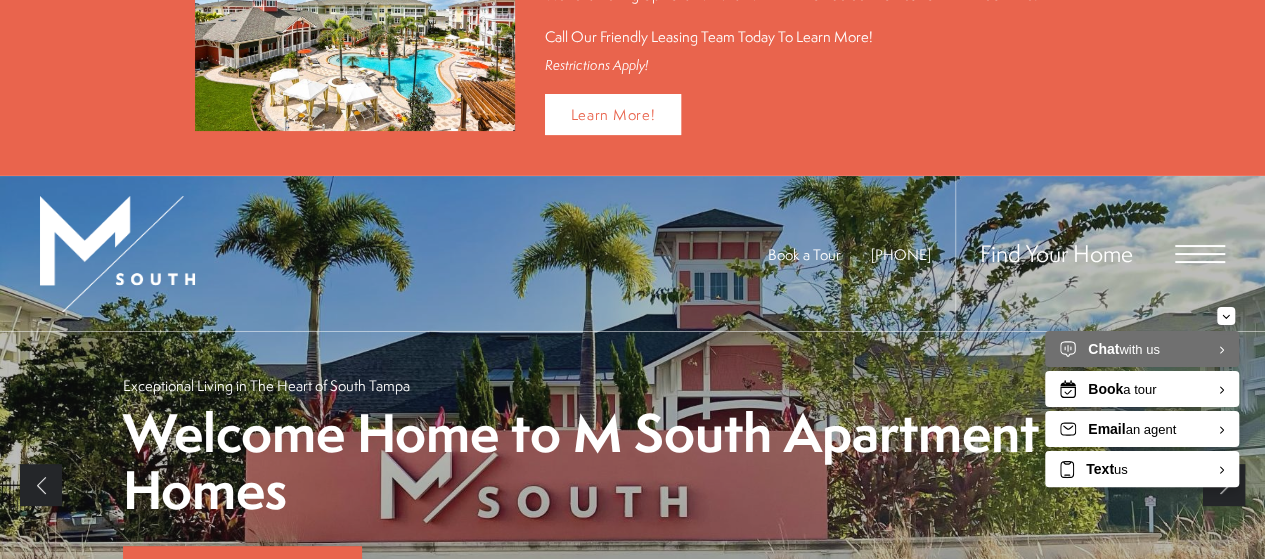 click at bounding box center [1200, 254] 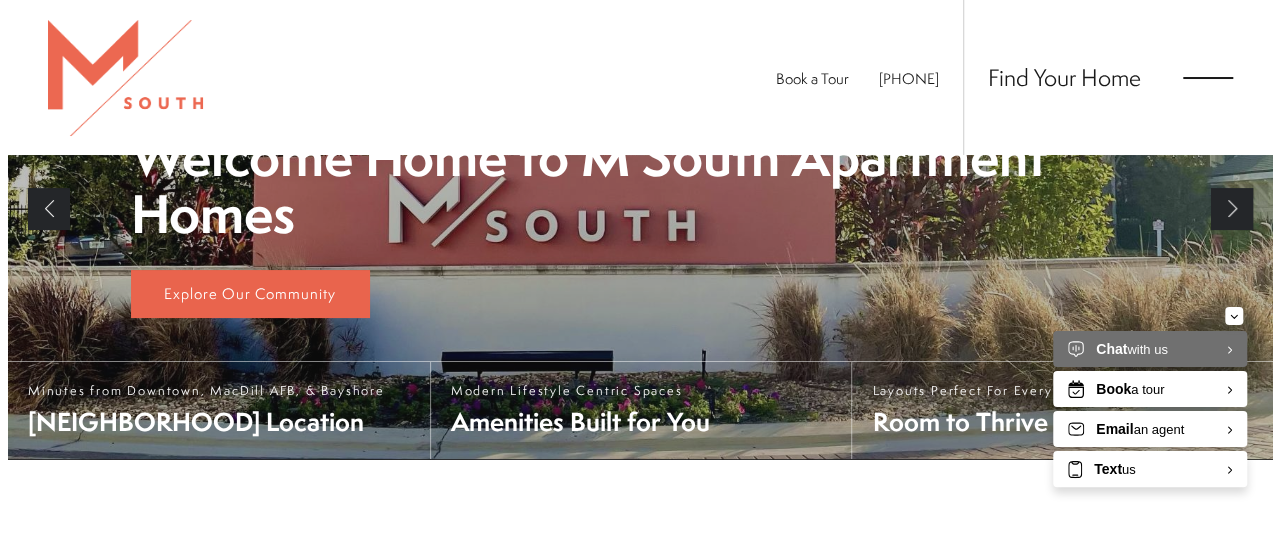scroll, scrollTop: 0, scrollLeft: 0, axis: both 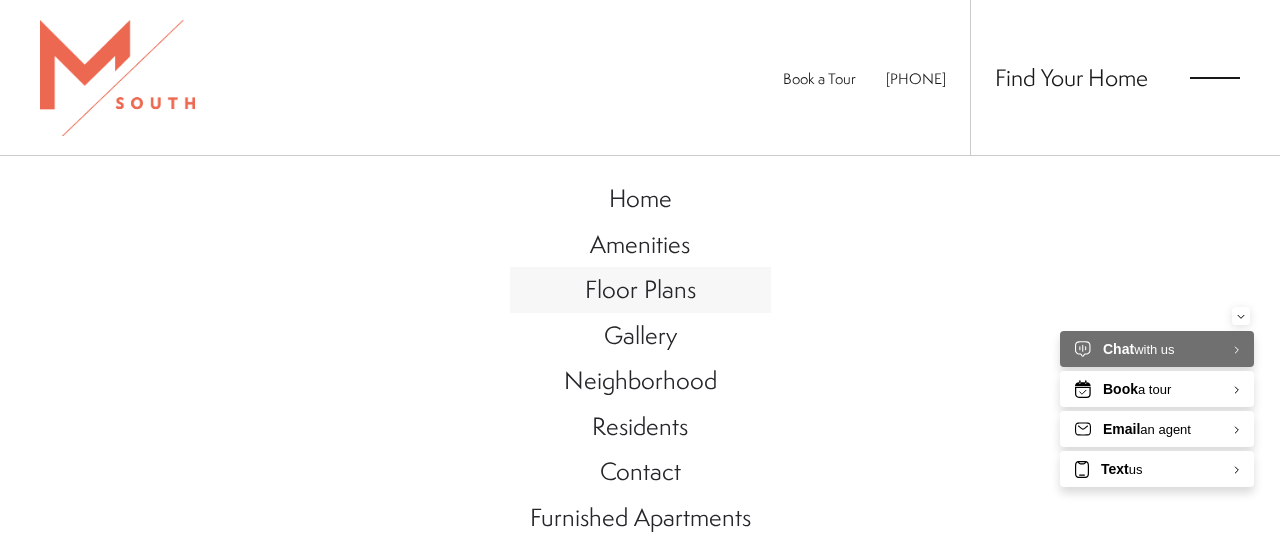click on "Floor Plans" at bounding box center (640, 289) 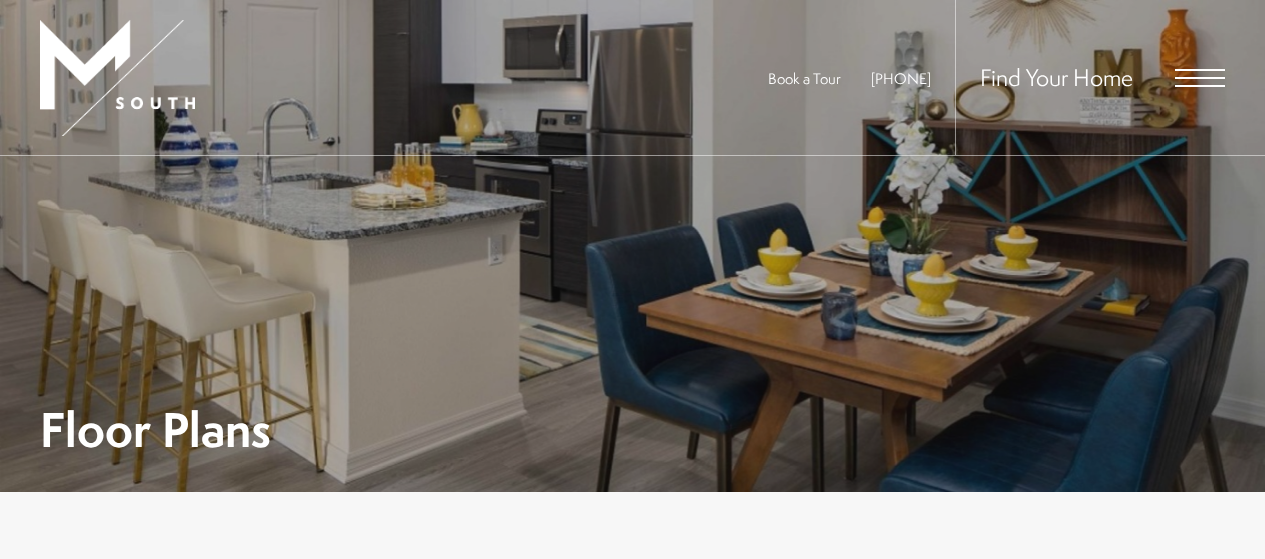 scroll, scrollTop: 0, scrollLeft: 0, axis: both 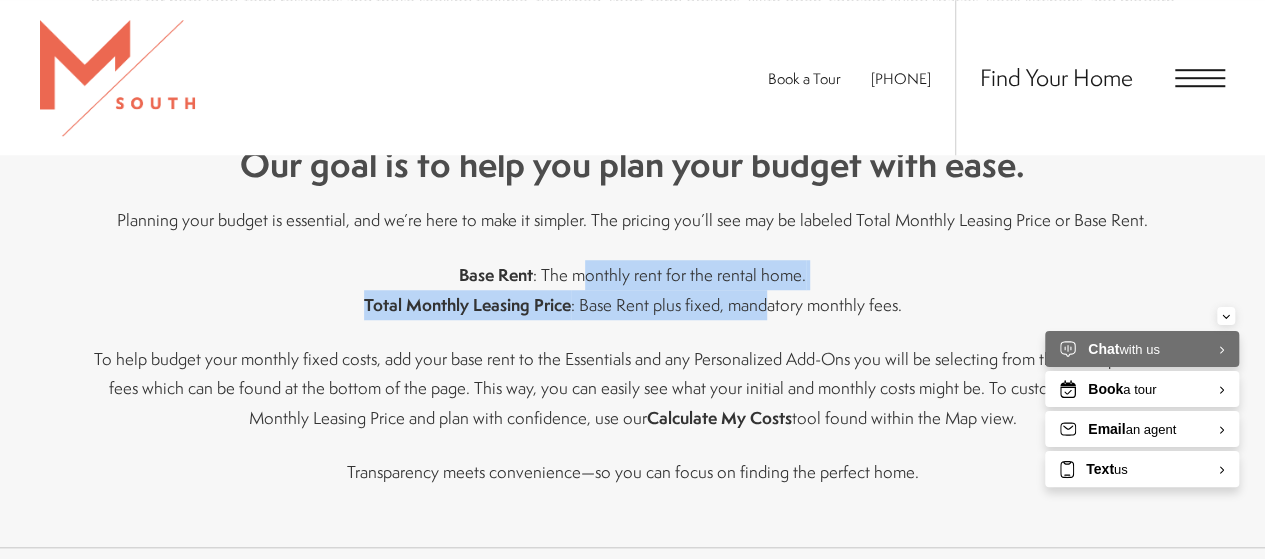 drag, startPoint x: 590, startPoint y: 270, endPoint x: 768, endPoint y: 290, distance: 179.12007 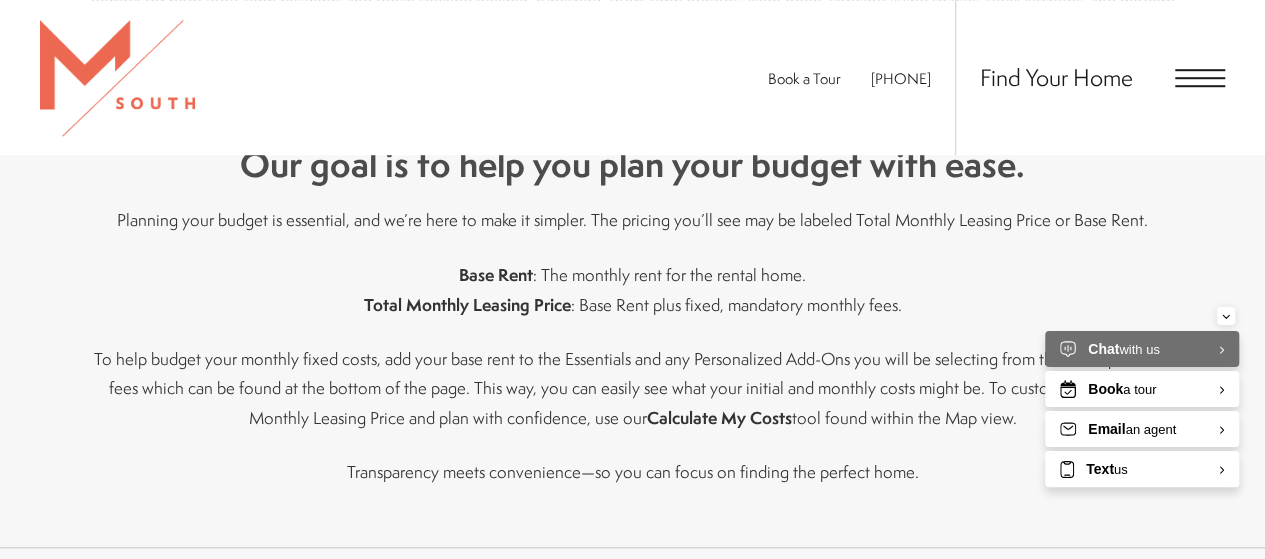click on "Find the Ideal Space Explore a variety of spacious, modern floor plans designed to suit your unique lifestyle. Whether you're looking for a cozy one-bedroom or a more expansive three-bedroom layout, M South offers clean, contemporary designs with all the features you need for comfortable living. Our well-appointed apartments are perfect for both long-term residents and those seeking flexible, furnished, short-term options. With open-concept living spaces, sleek kitchens, and modern finishes, you’ll feel right at home in South Tampa. Browse our floor plans to find the ideal space for your next chapter.
Our goal is to help you plan your budget with ease. Planning your budget is essential, and we’re here to make it simpler. The pricing you’ll see may be labeled Total Monthly Leasing Price or Base Rent. Base Rent : The monthly rent for the rental home. Total Monthly Leasing Price Calculate My Costs" at bounding box center [633, 169] 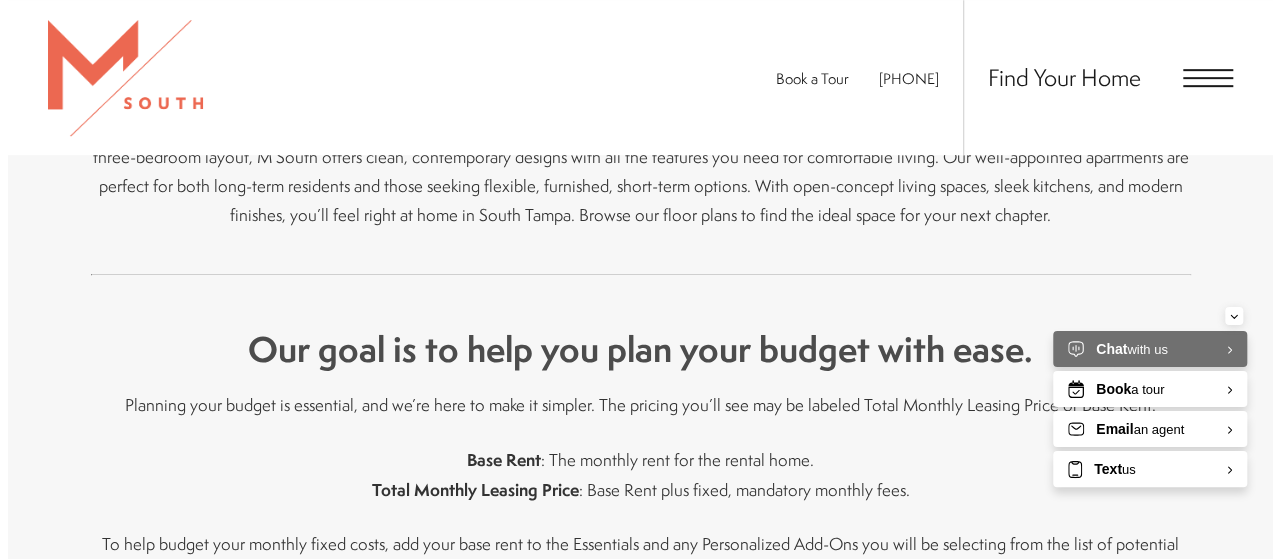 scroll, scrollTop: 0, scrollLeft: 0, axis: both 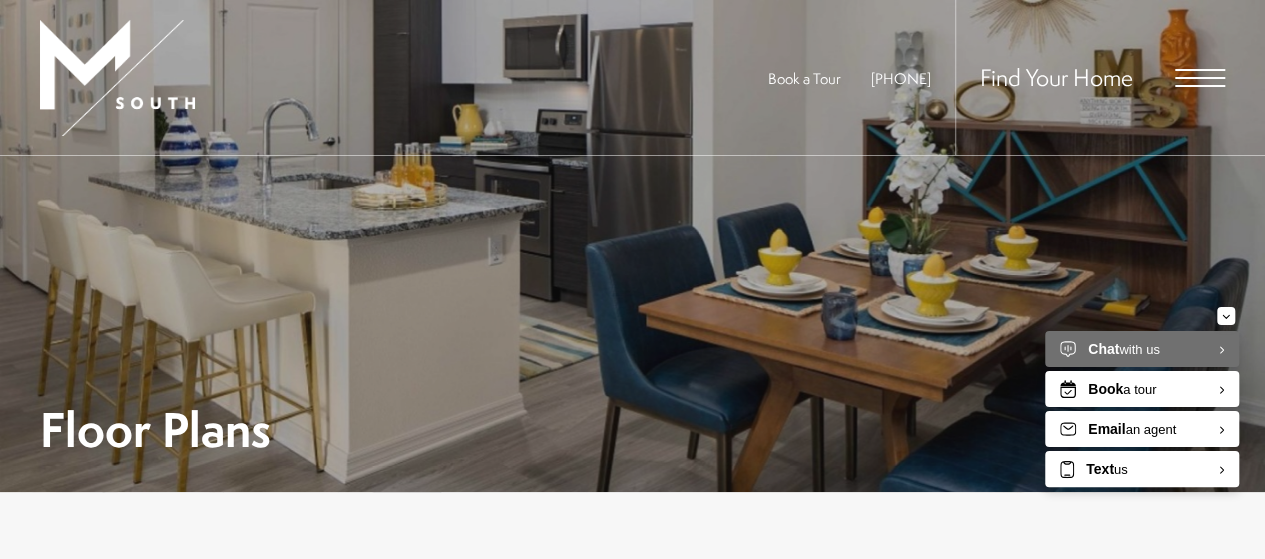 click at bounding box center (1200, 78) 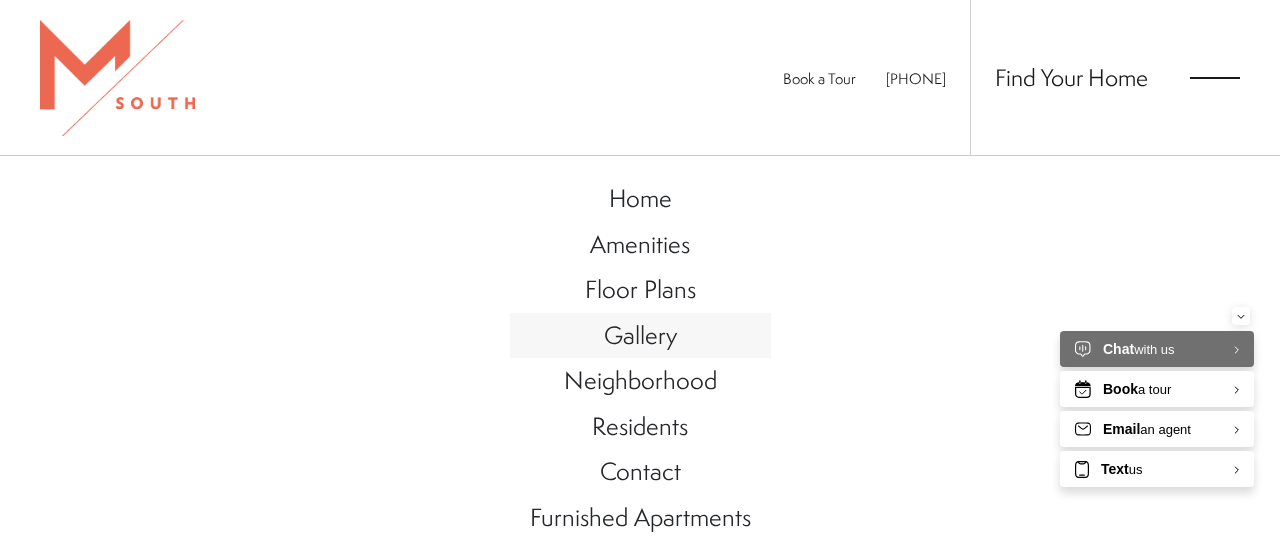 click on "Gallery" at bounding box center [640, 335] 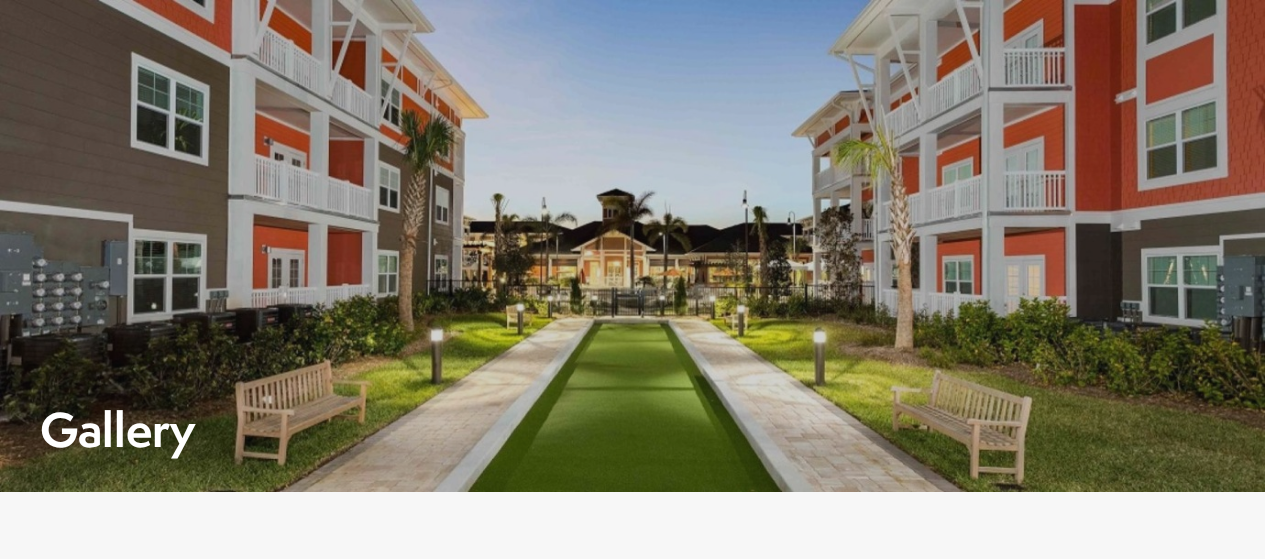 scroll, scrollTop: 0, scrollLeft: 0, axis: both 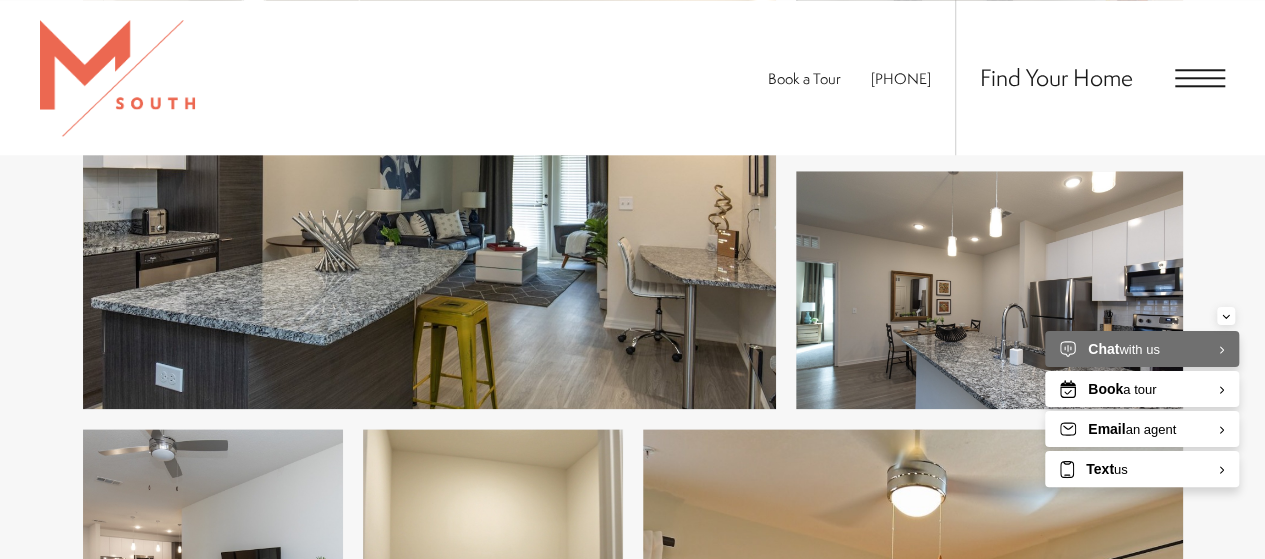 click at bounding box center (429, 161) 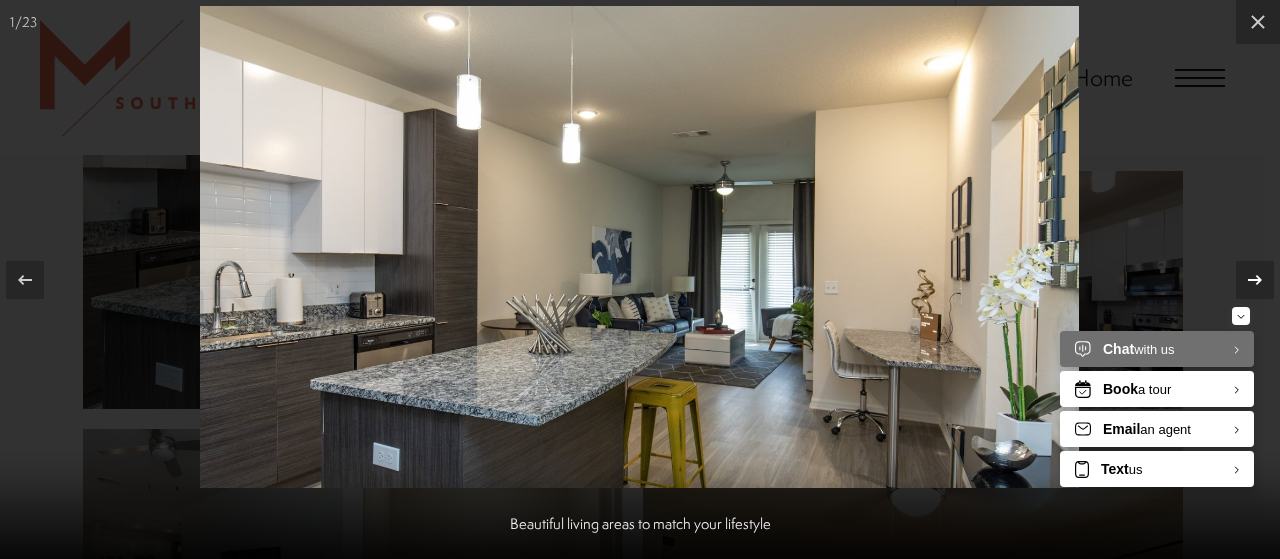click 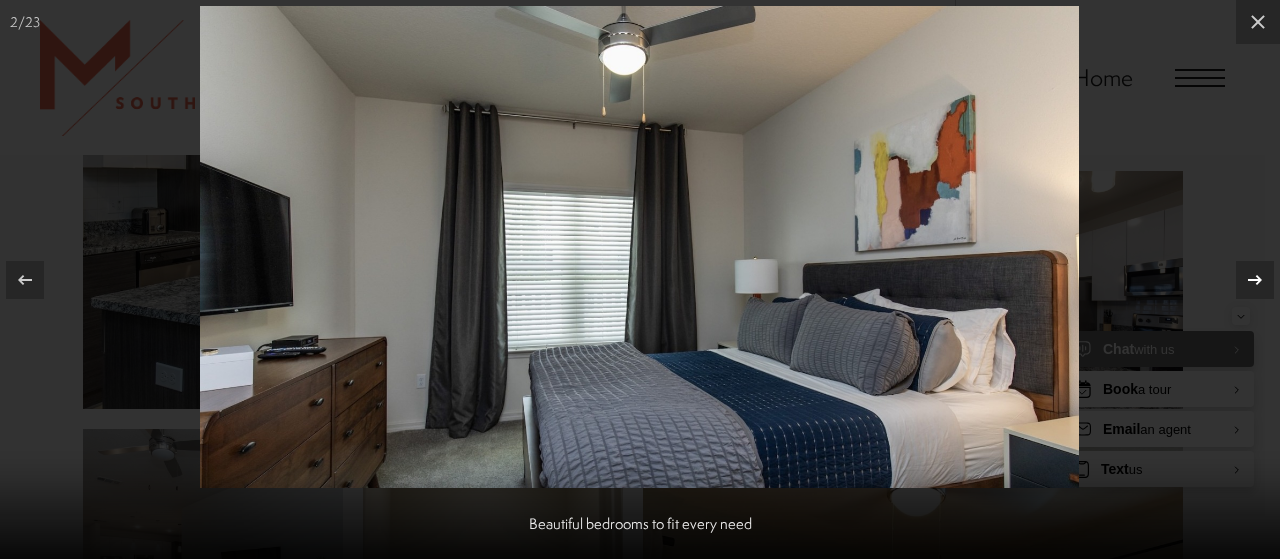 click 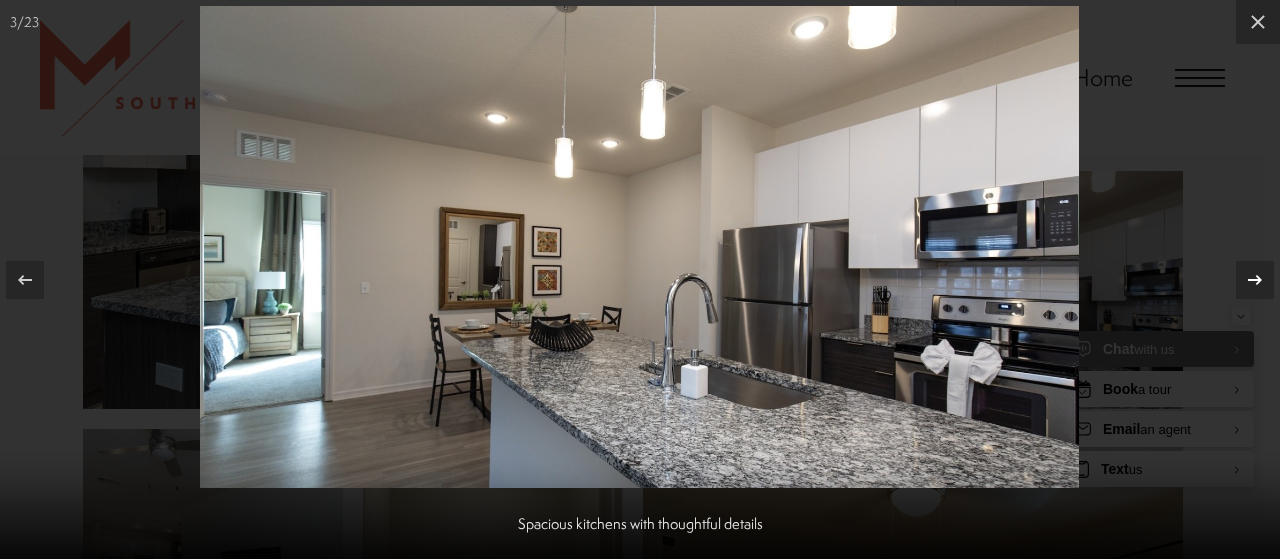 click 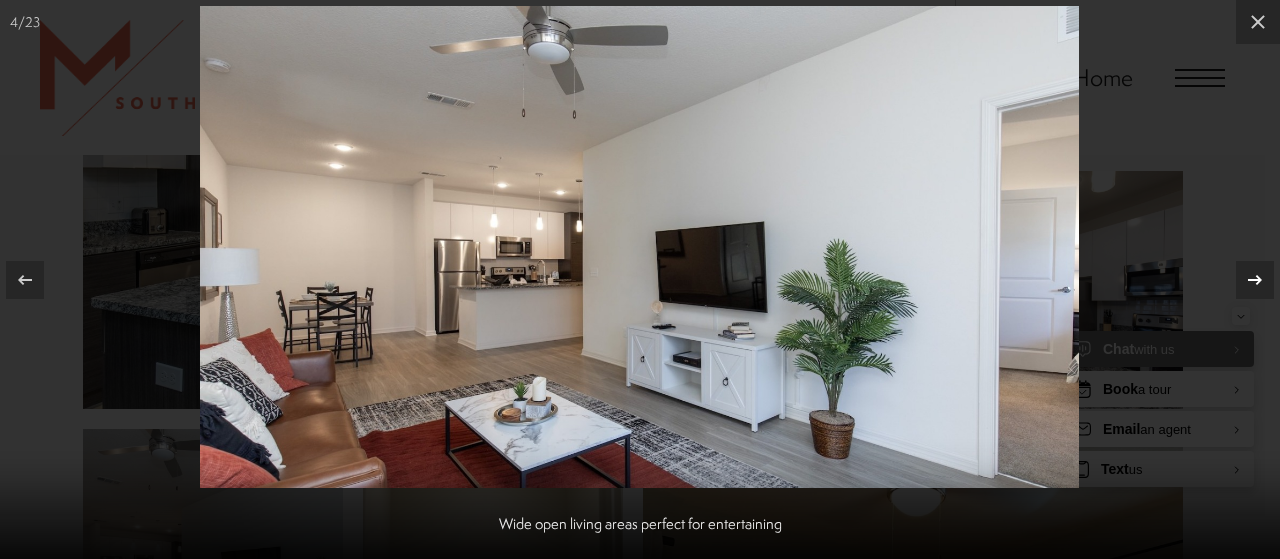 click 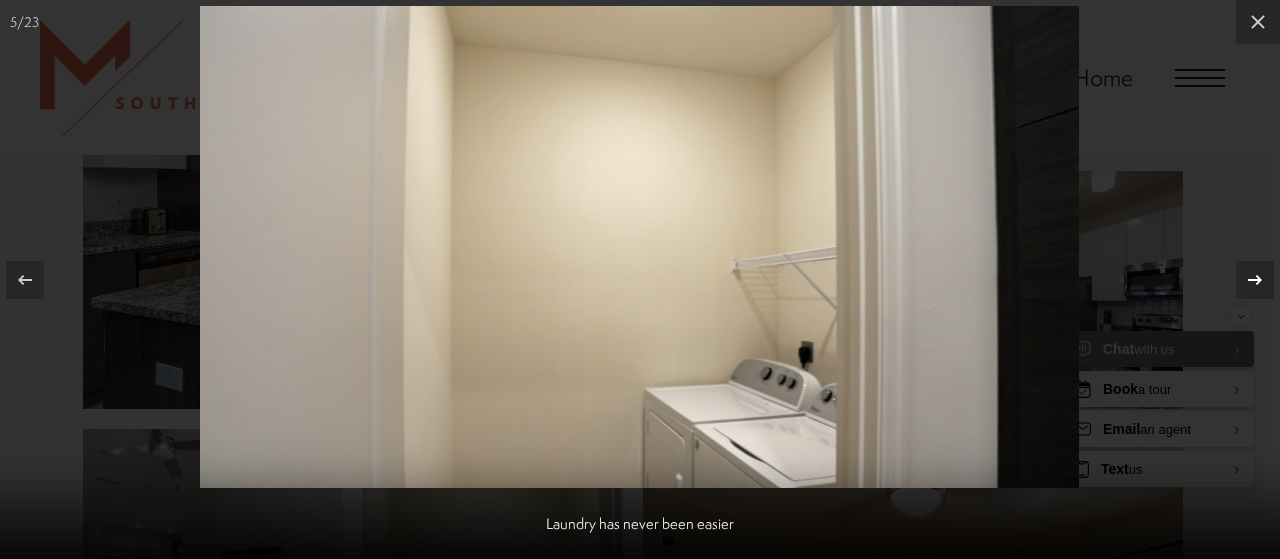 click 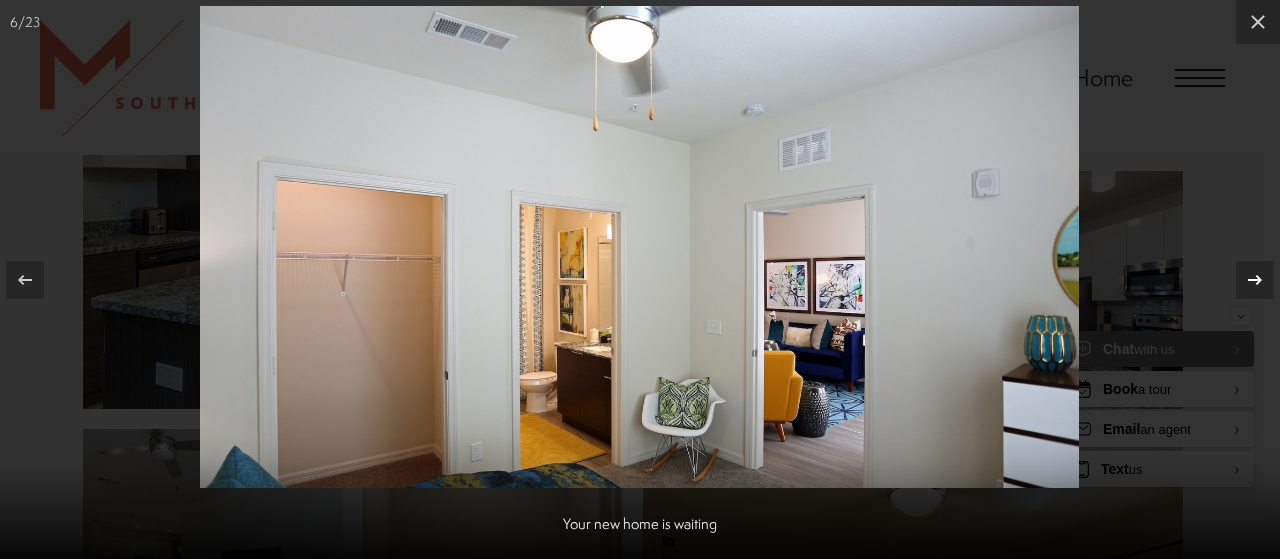 click 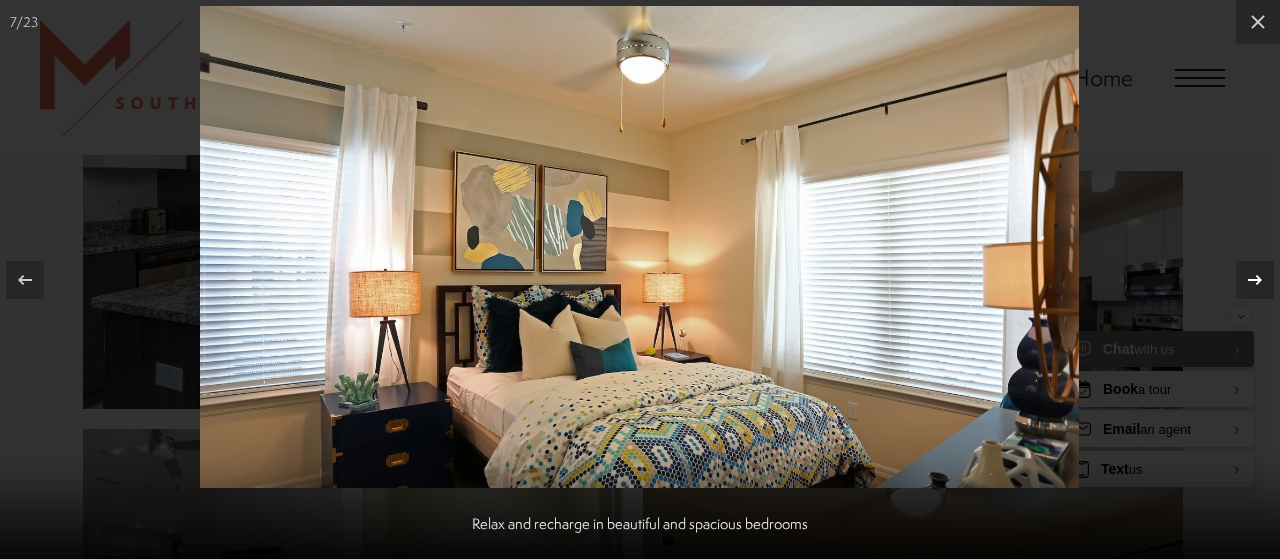 click 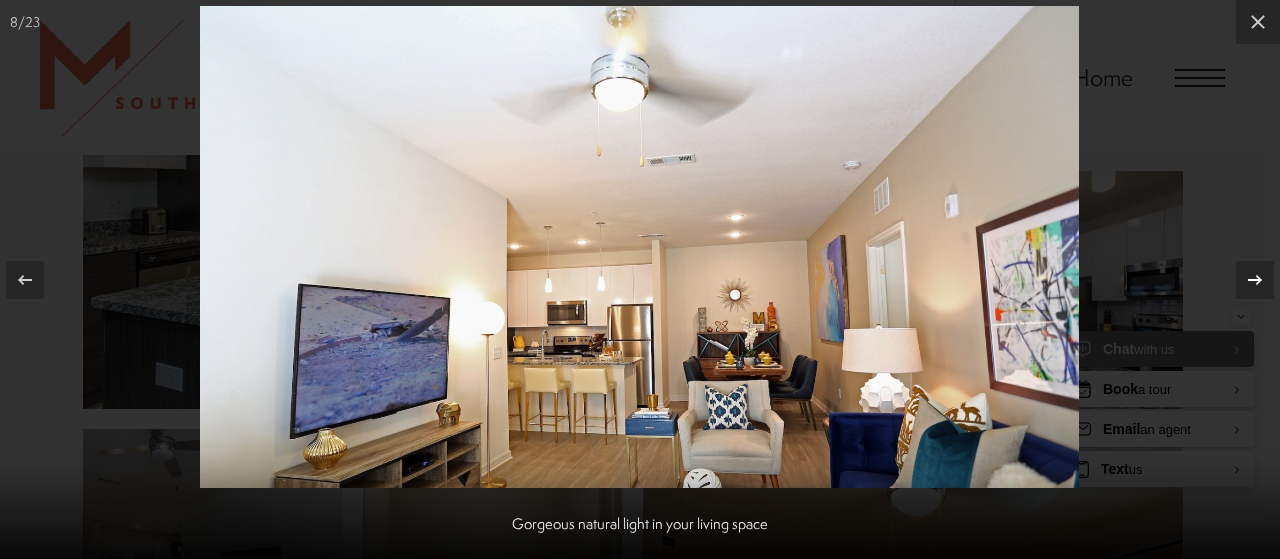 click 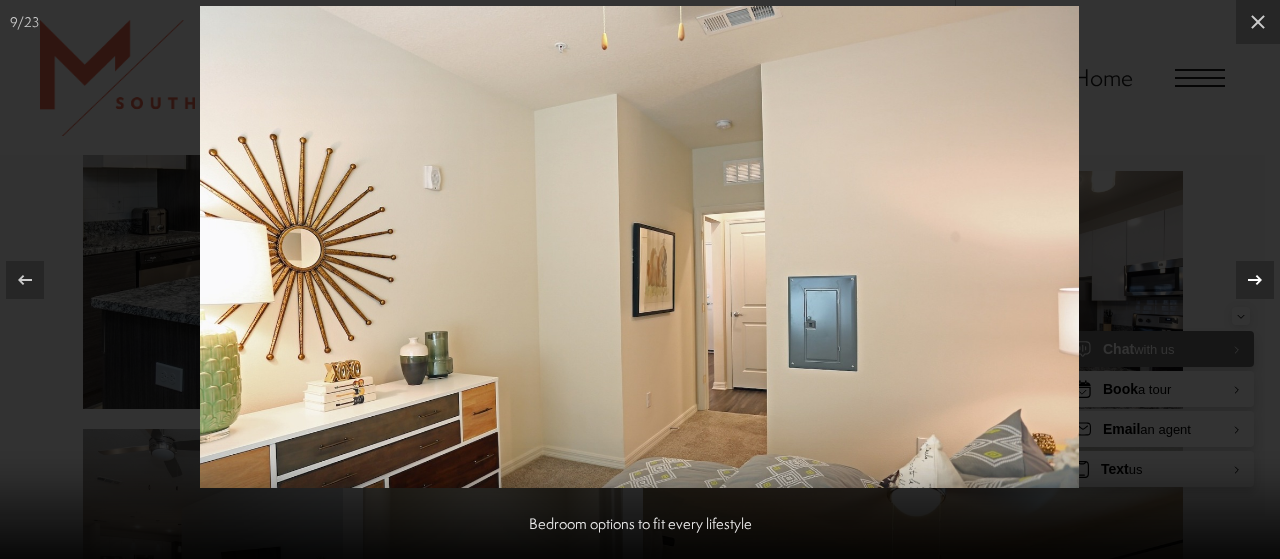 click 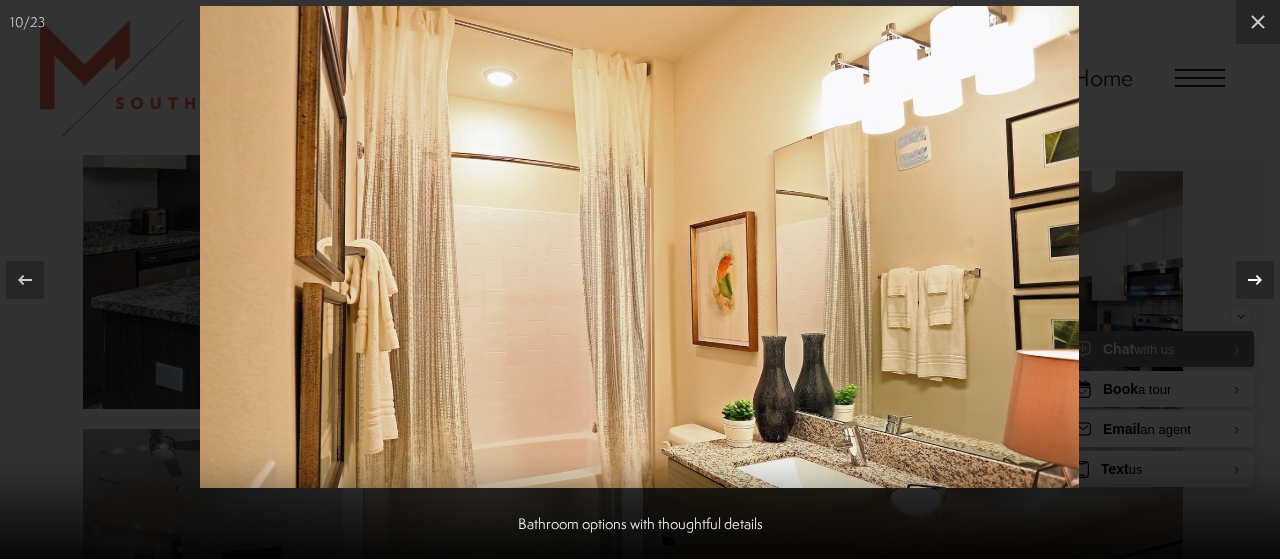 click 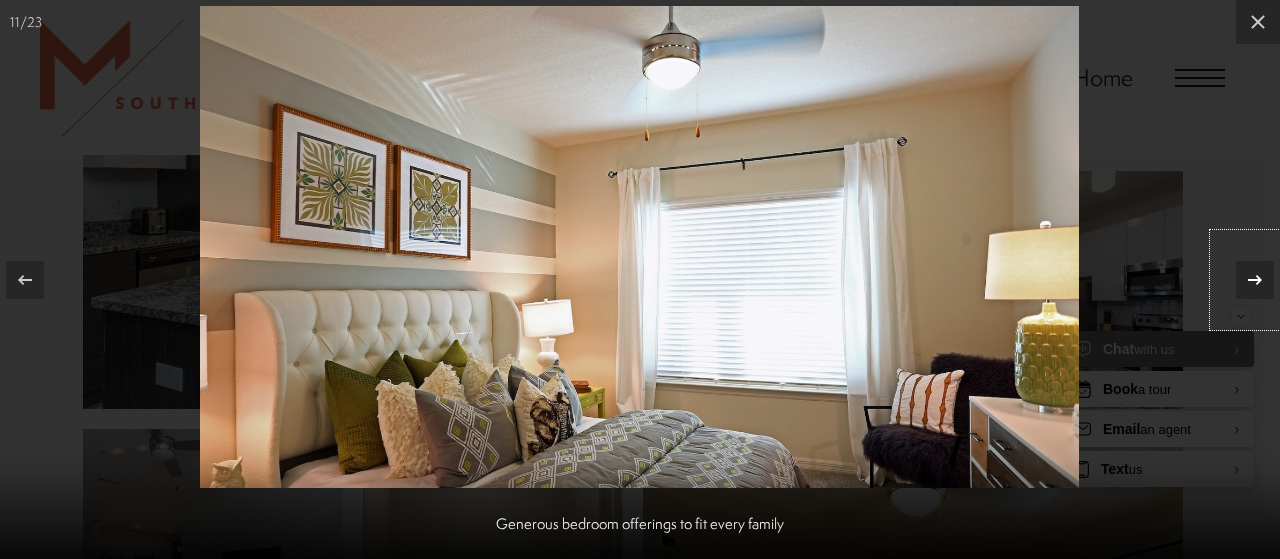 click at bounding box center (1255, 280) 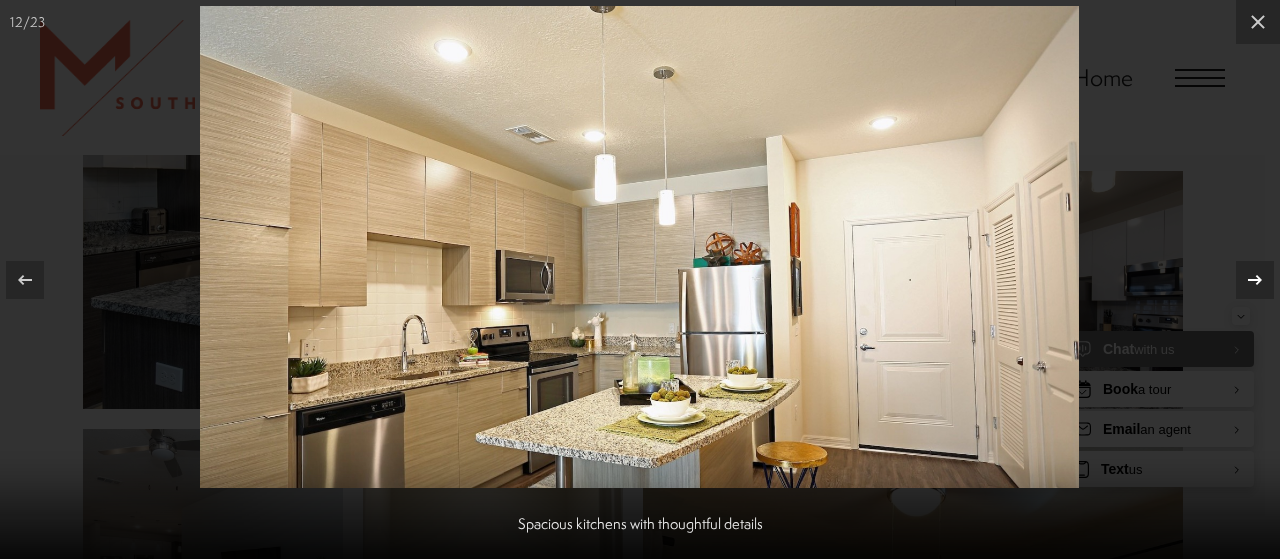 click 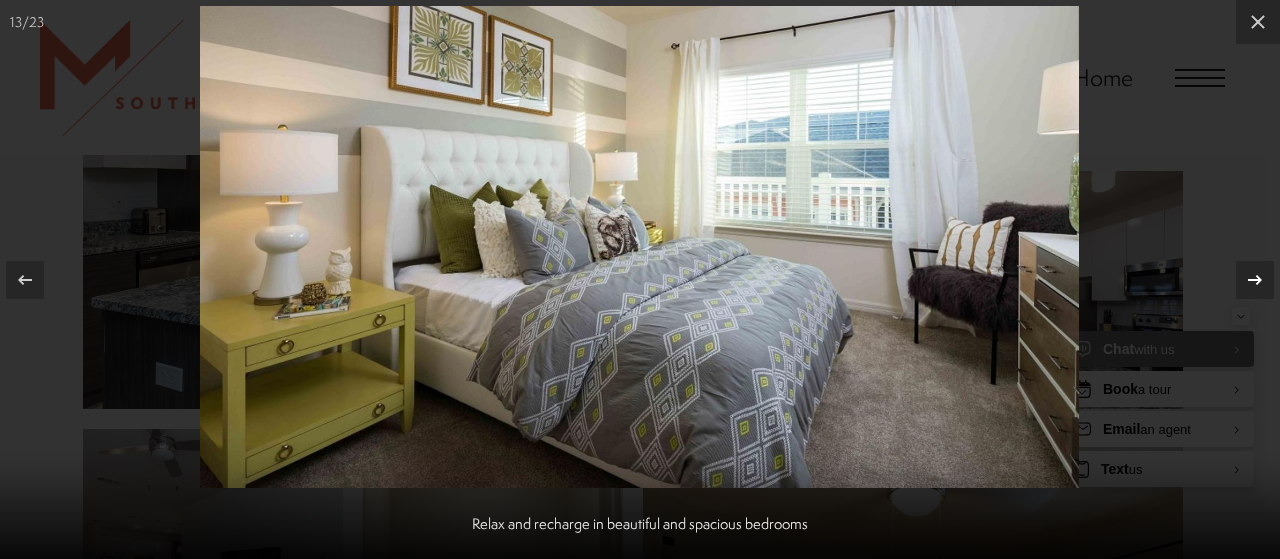 click 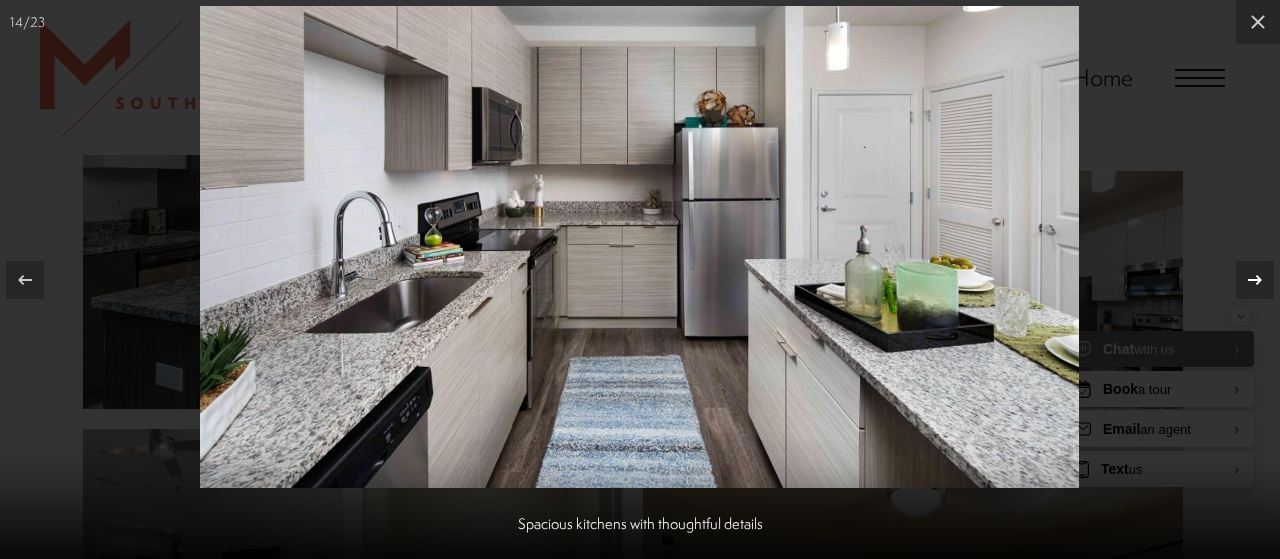 click 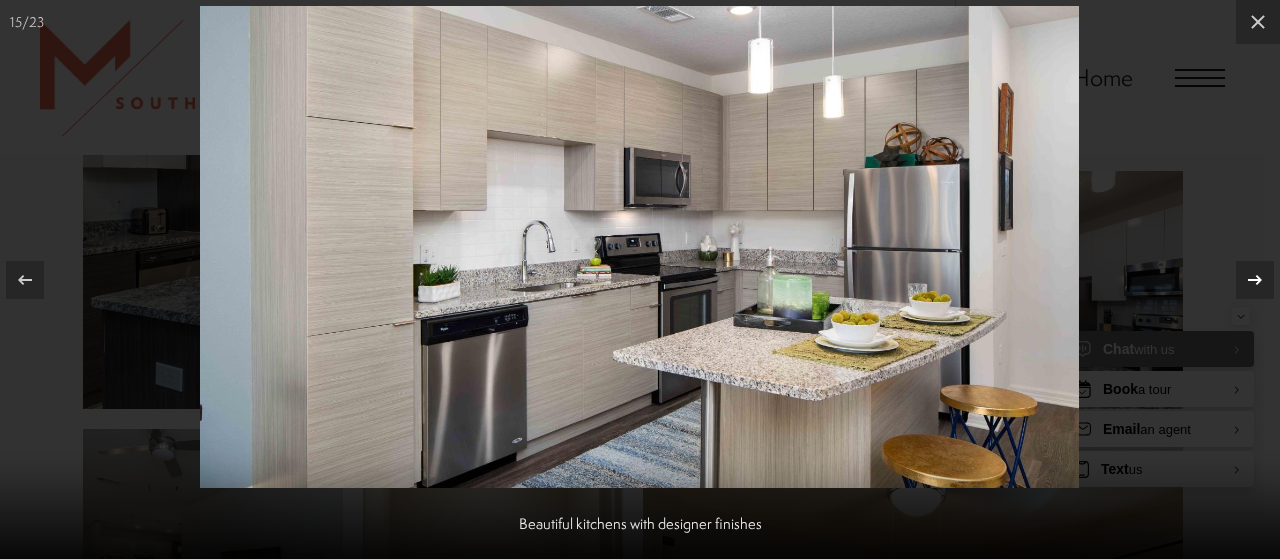 click 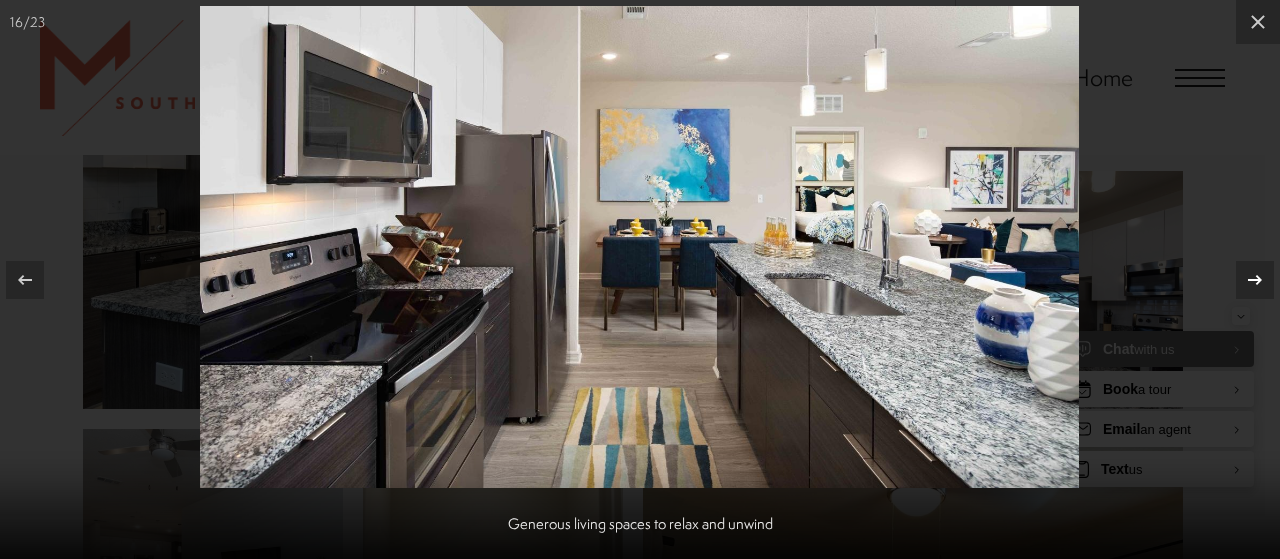 click 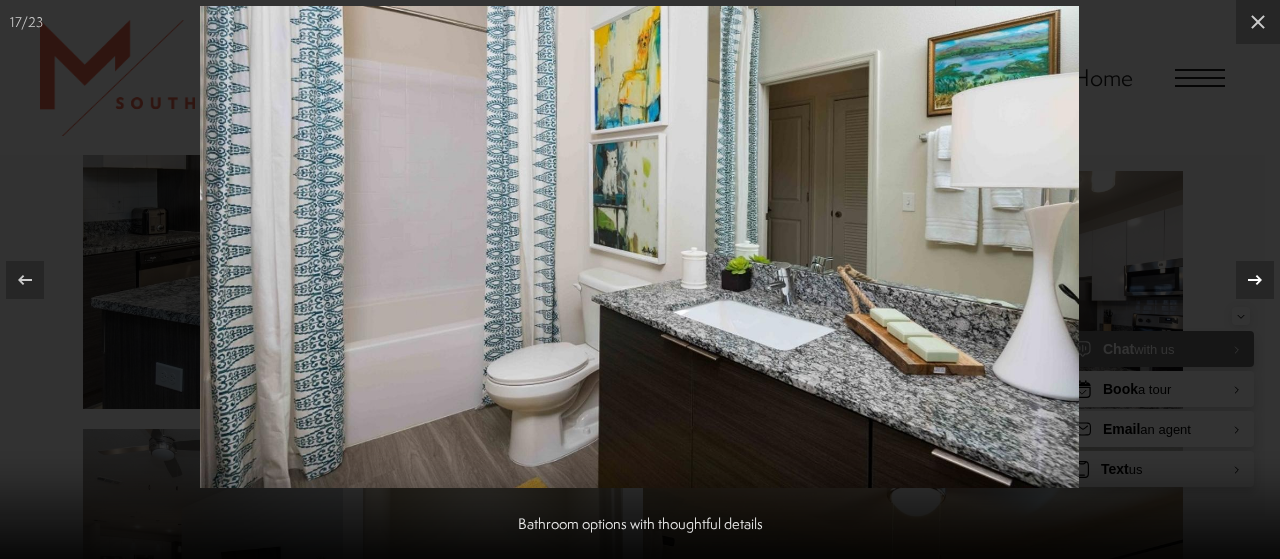 click 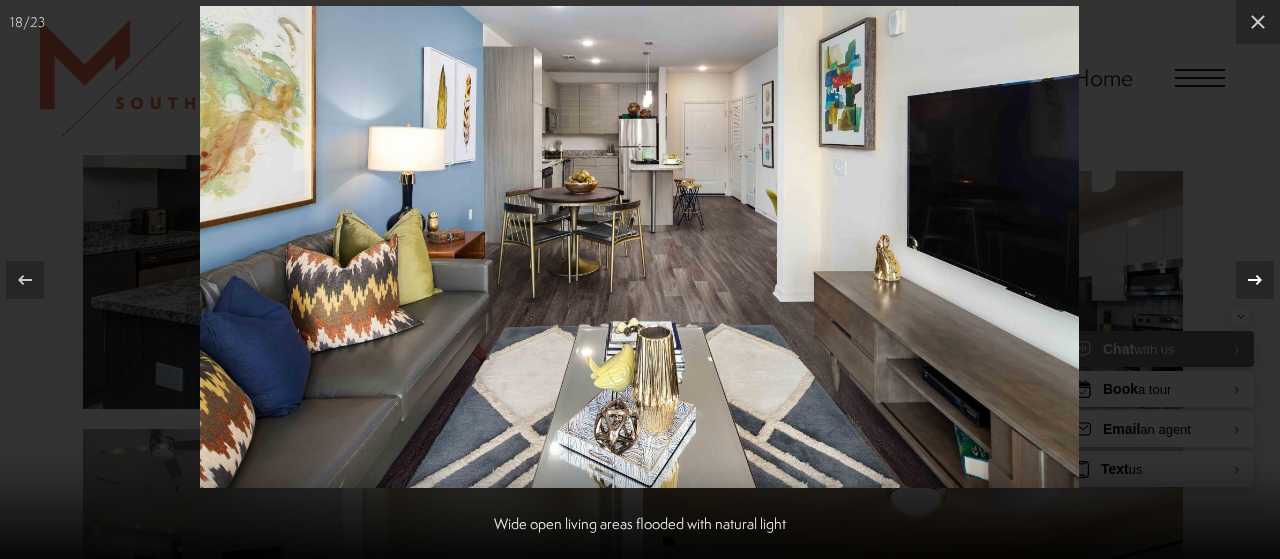 click at bounding box center [1245, 280] 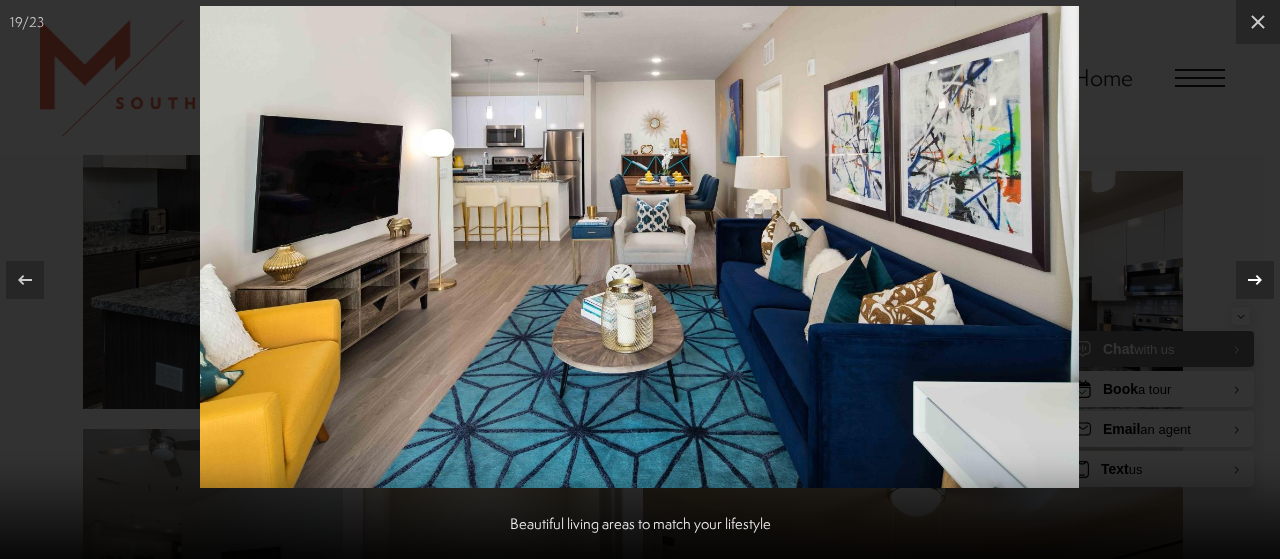 click at bounding box center (1245, 280) 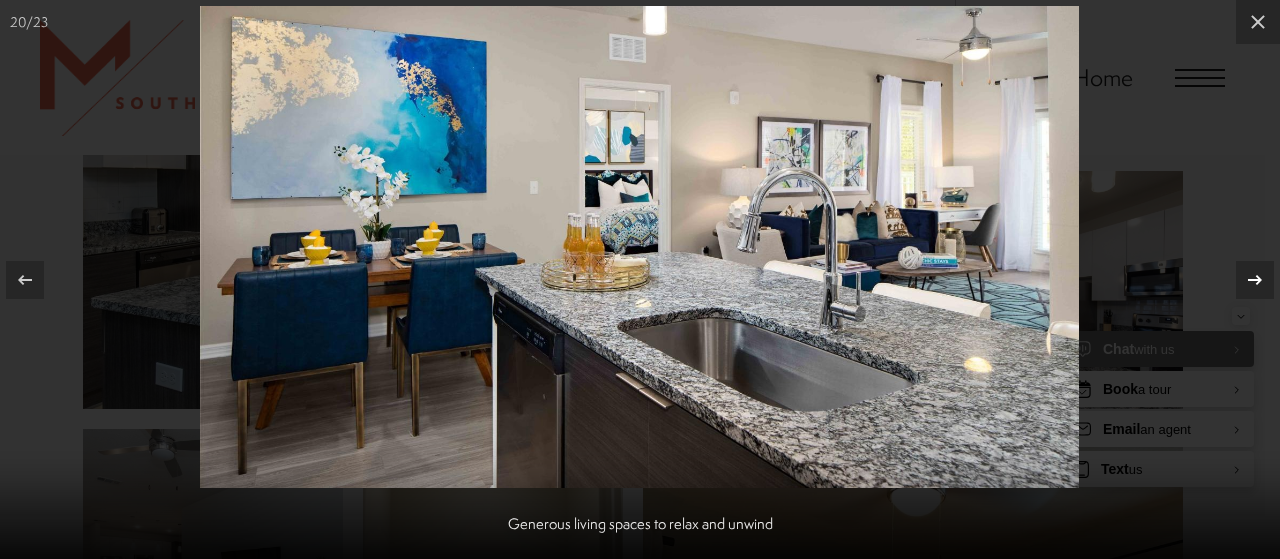 click at bounding box center (1245, 280) 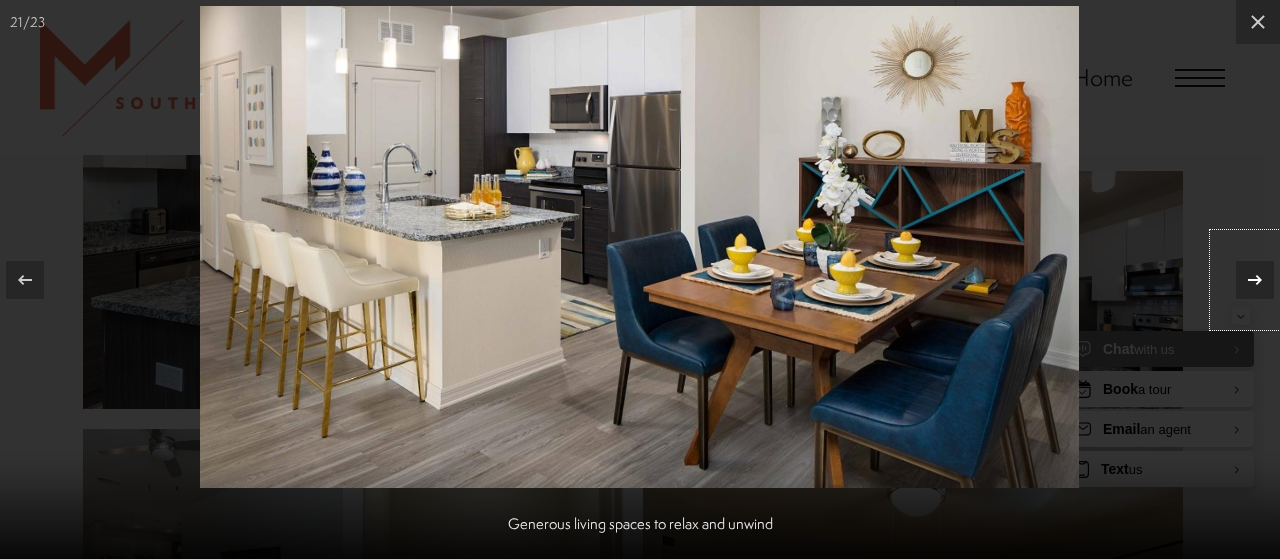 click 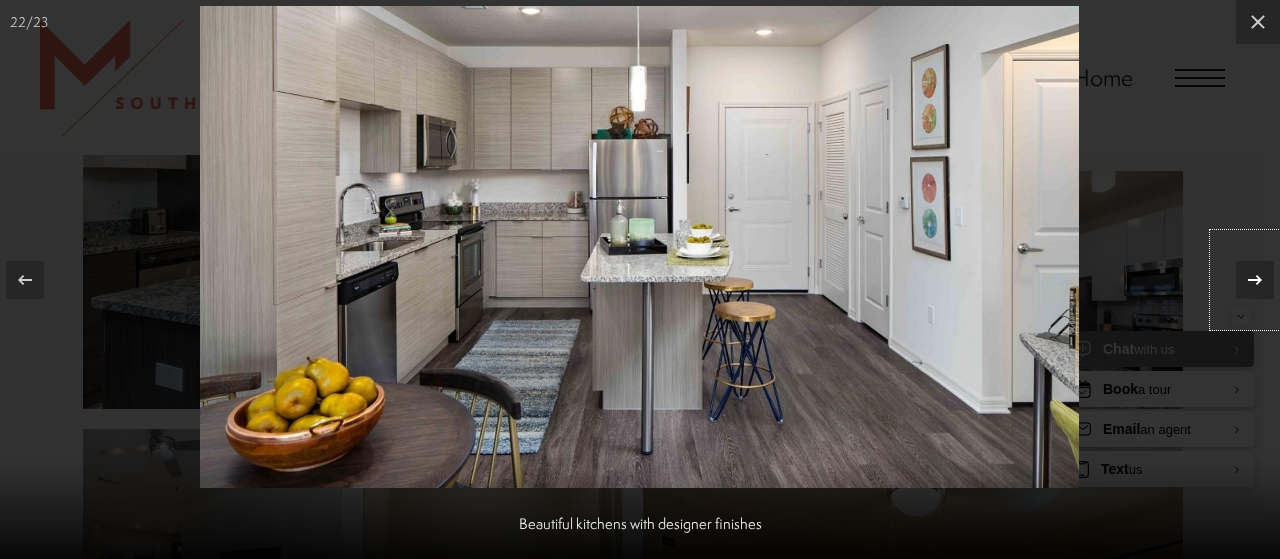 click 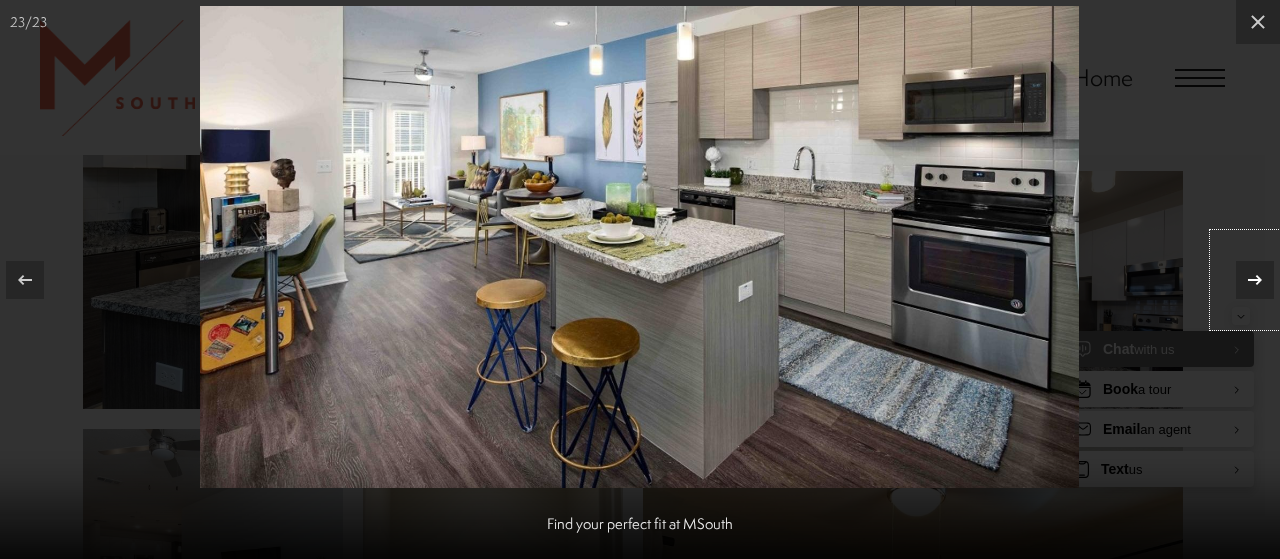 click at bounding box center [1245, 280] 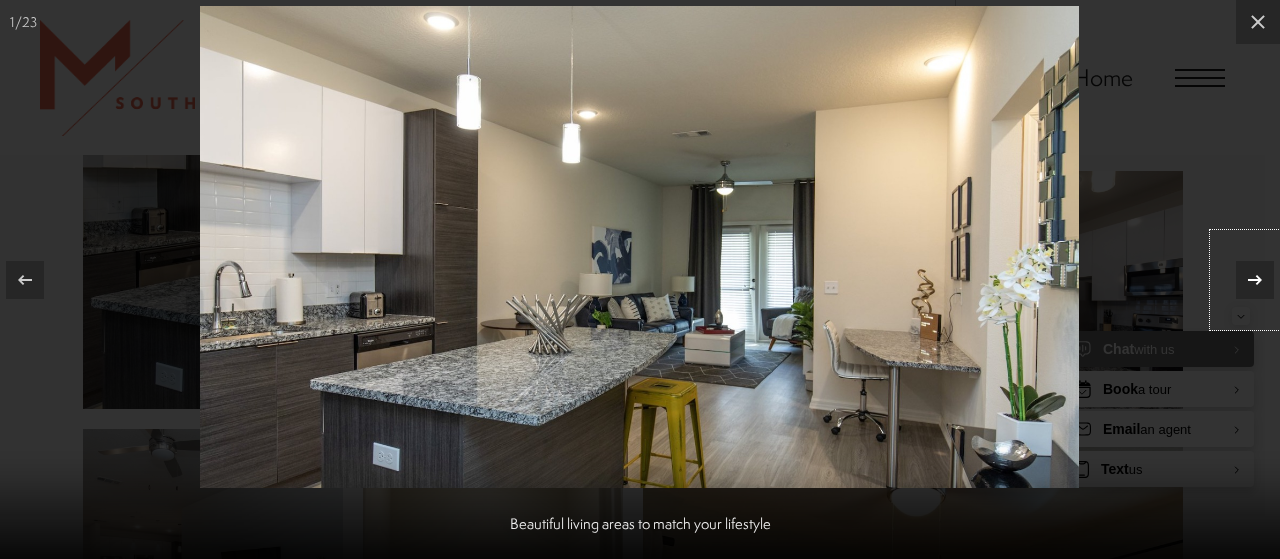 click at bounding box center (1245, 280) 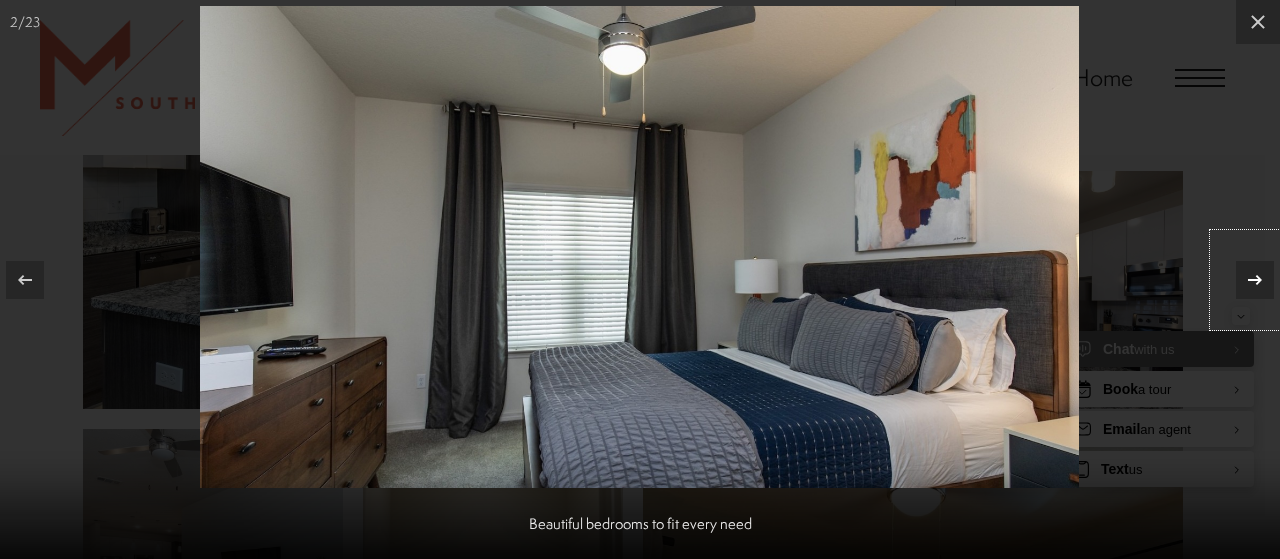 click at bounding box center [1255, 280] 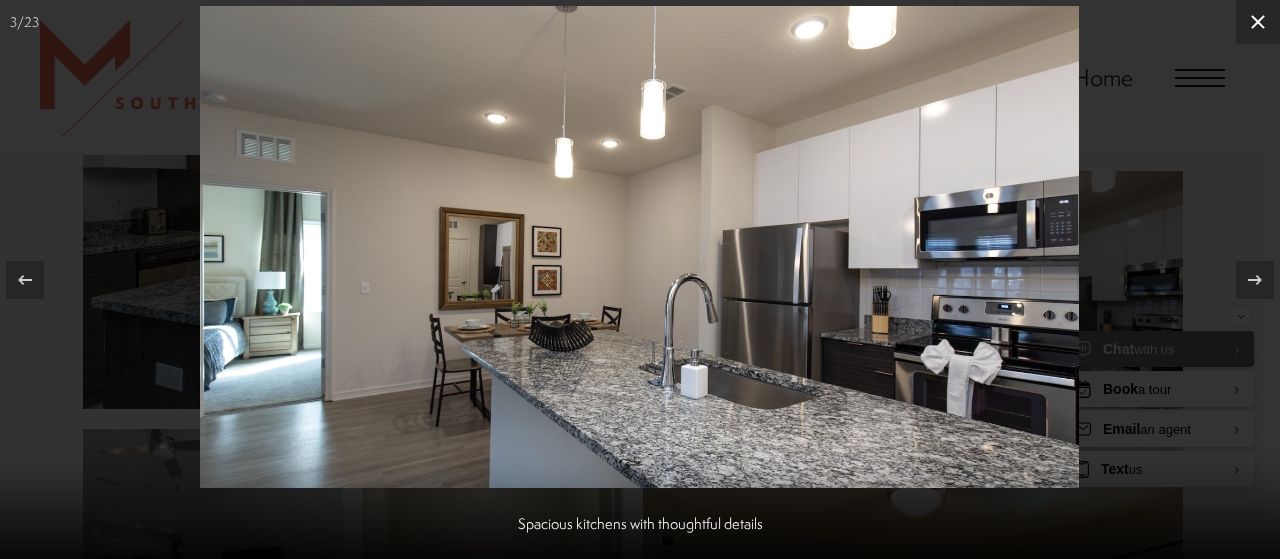 click 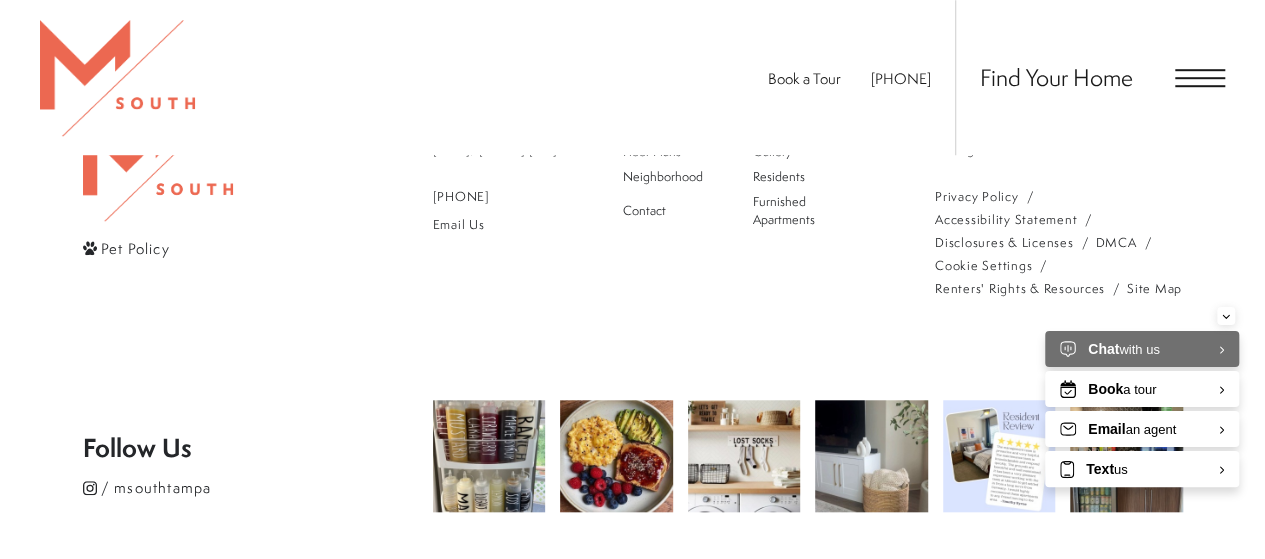 scroll, scrollTop: 4400, scrollLeft: 0, axis: vertical 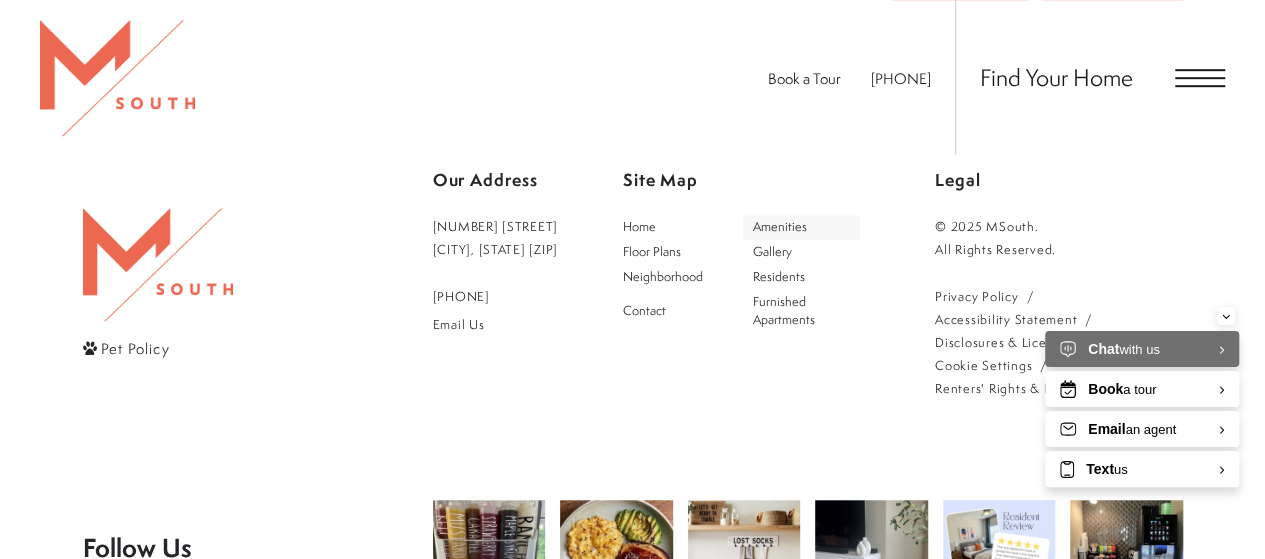click on "Amenities" at bounding box center (780, 226) 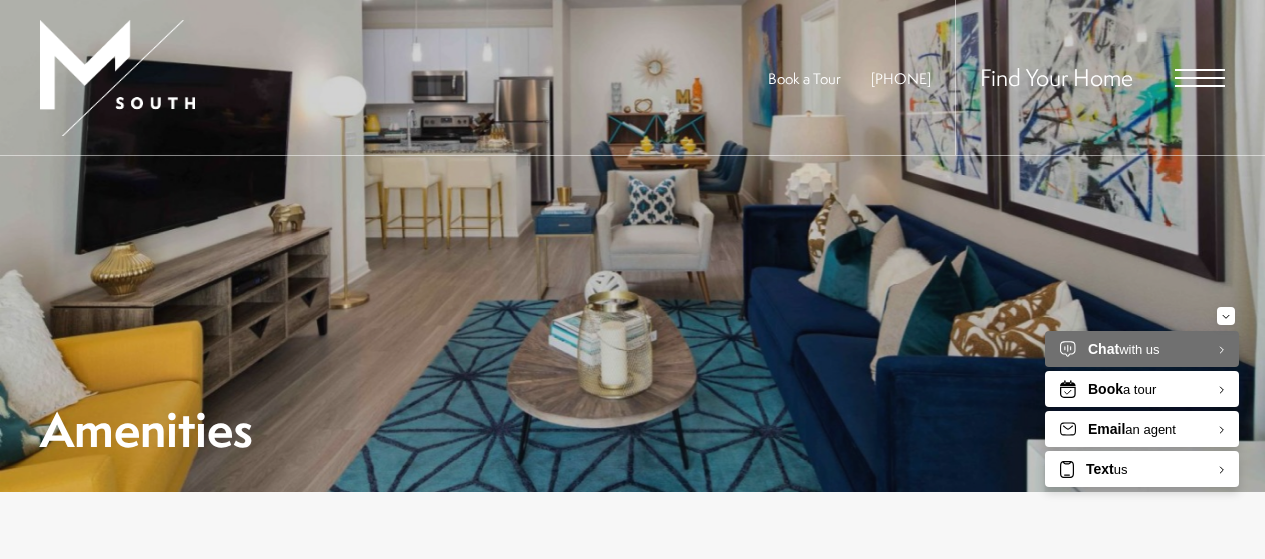 scroll, scrollTop: 0, scrollLeft: 0, axis: both 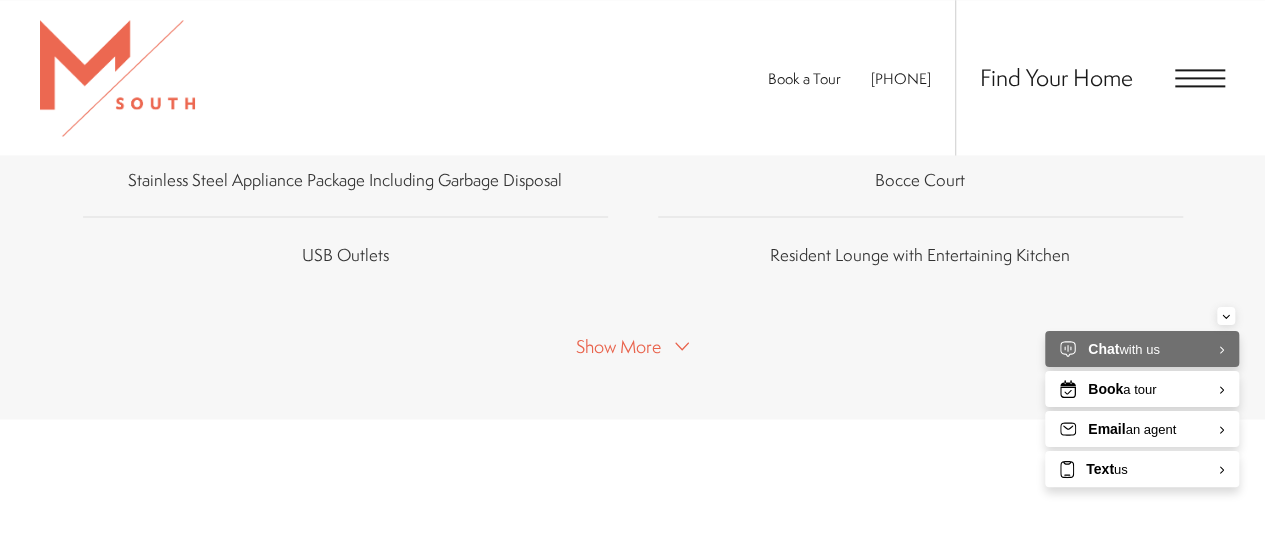click on "Show More" at bounding box center (632, 344) 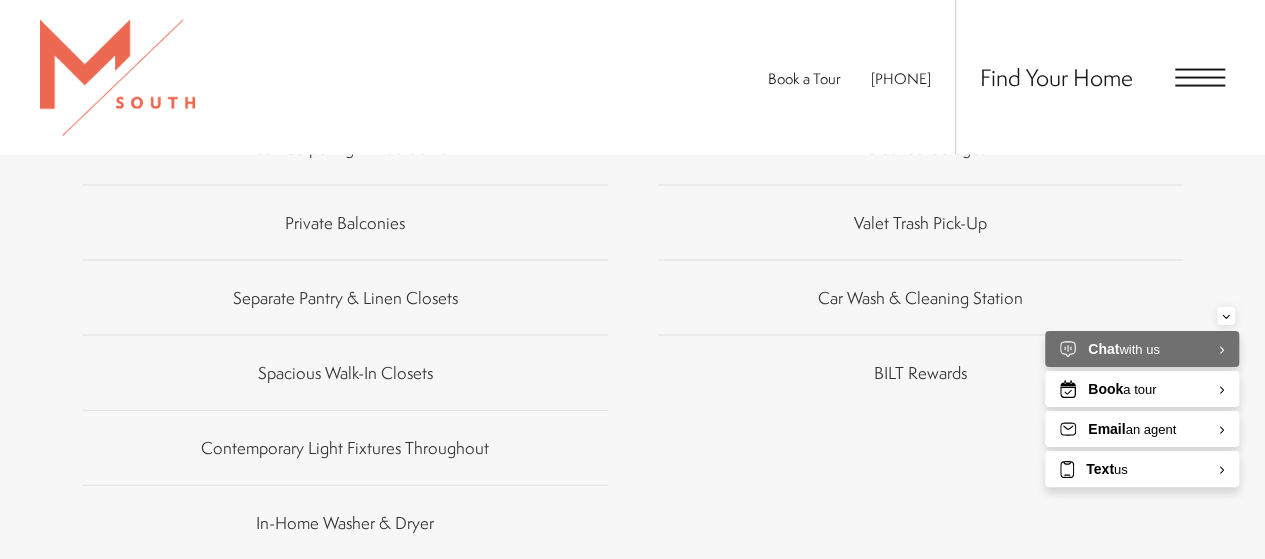 scroll, scrollTop: 2000, scrollLeft: 0, axis: vertical 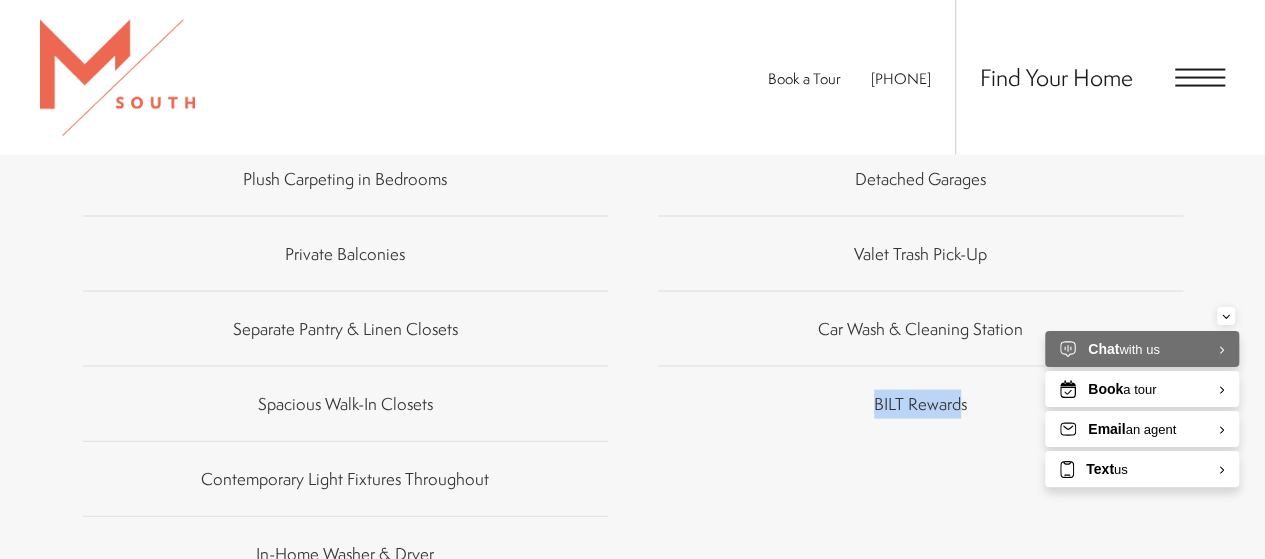 drag, startPoint x: 874, startPoint y: 404, endPoint x: 958, endPoint y: 409, distance: 84.14868 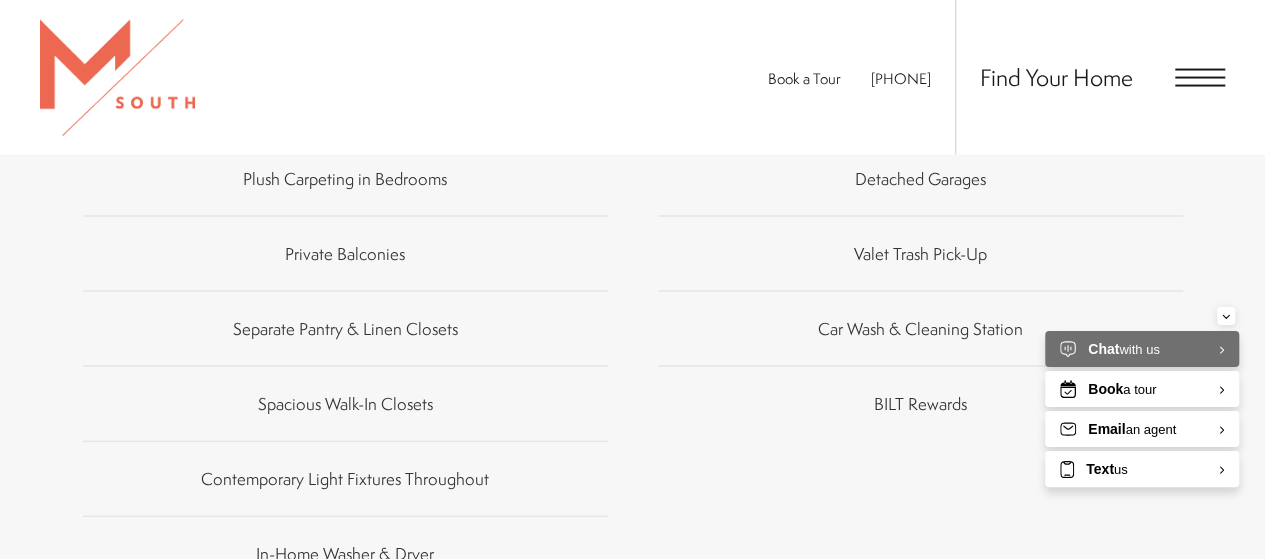 click on "BILT Rewards" at bounding box center (920, 403) 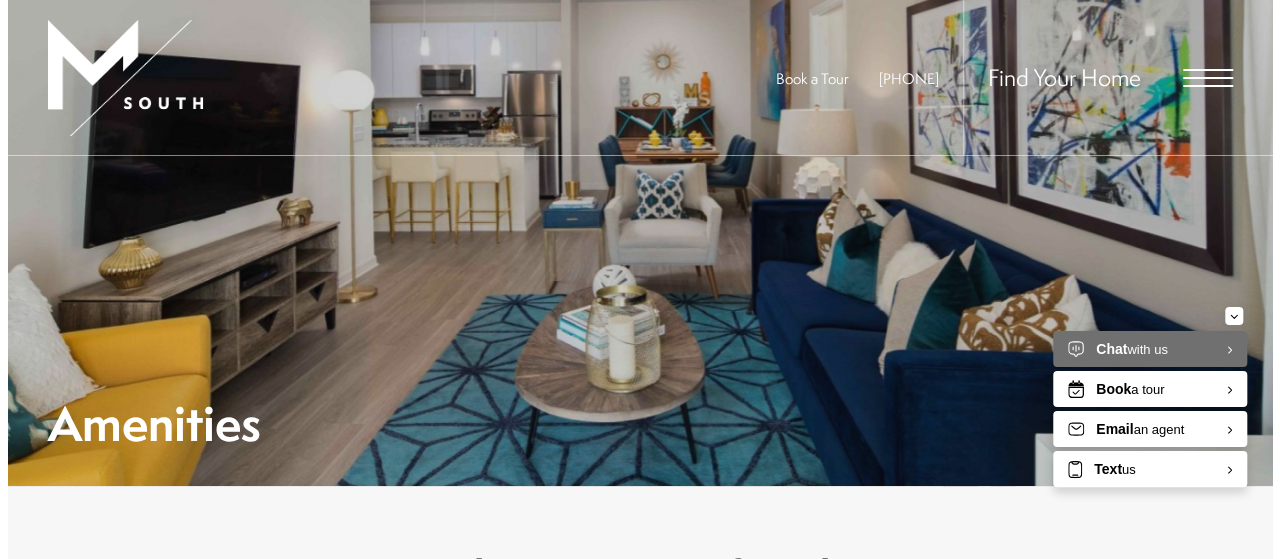 scroll, scrollTop: 0, scrollLeft: 0, axis: both 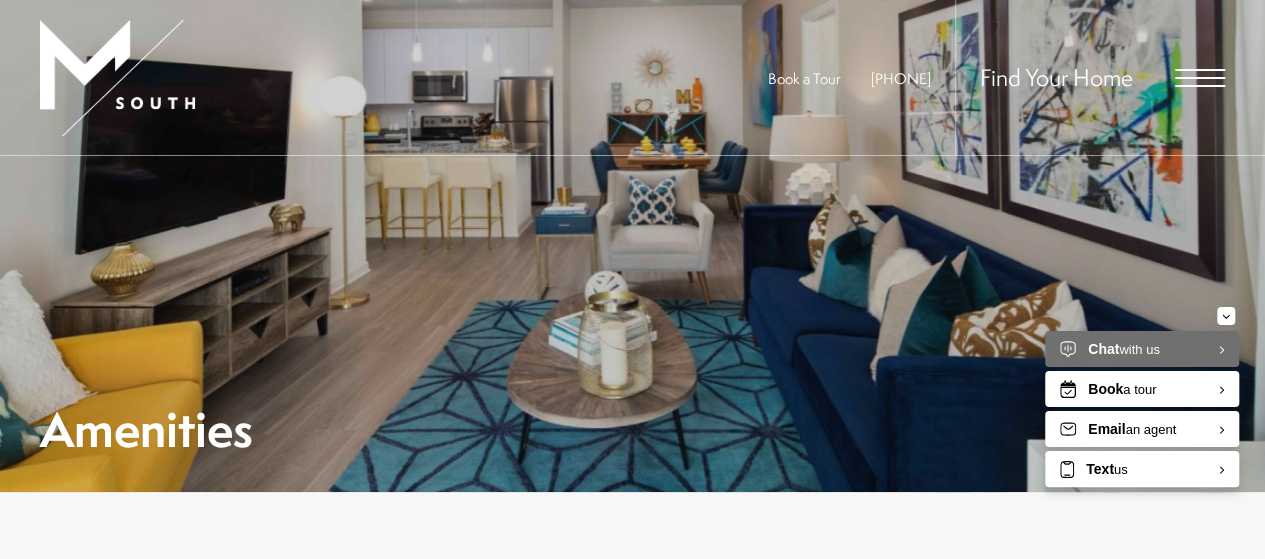 click on "Find Your Home" at bounding box center [1090, 77] 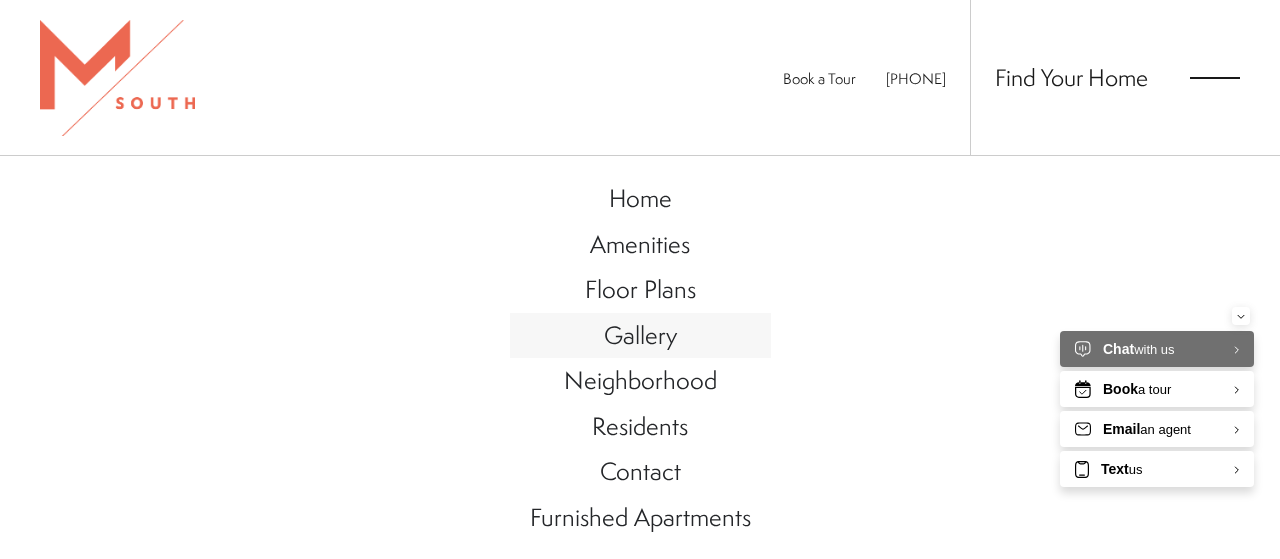 click on "Gallery" at bounding box center (640, 336) 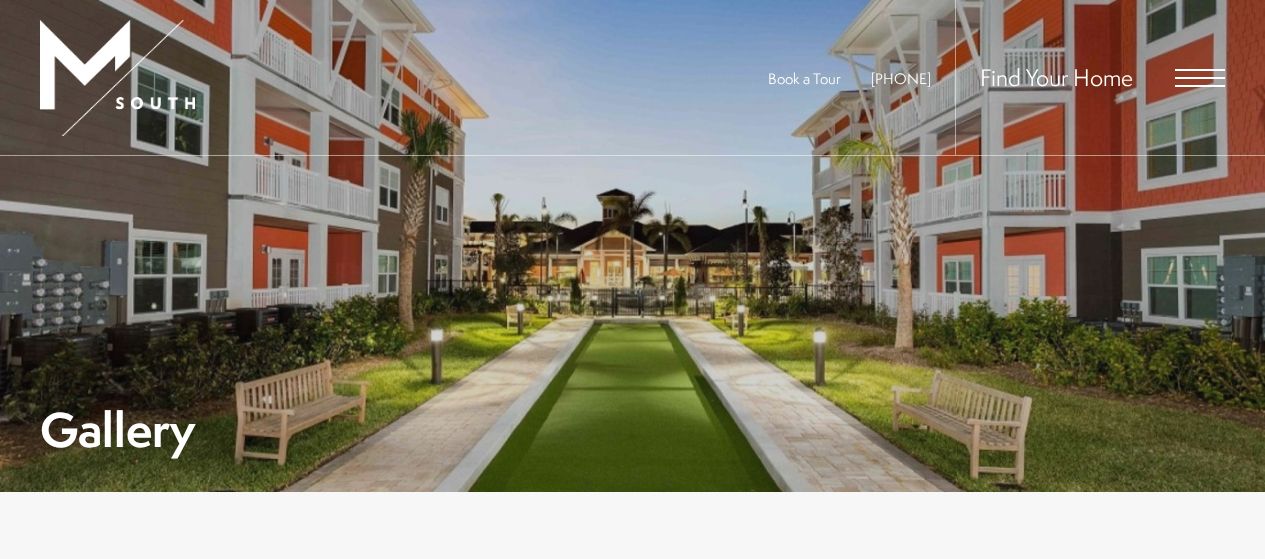 scroll, scrollTop: 0, scrollLeft: 0, axis: both 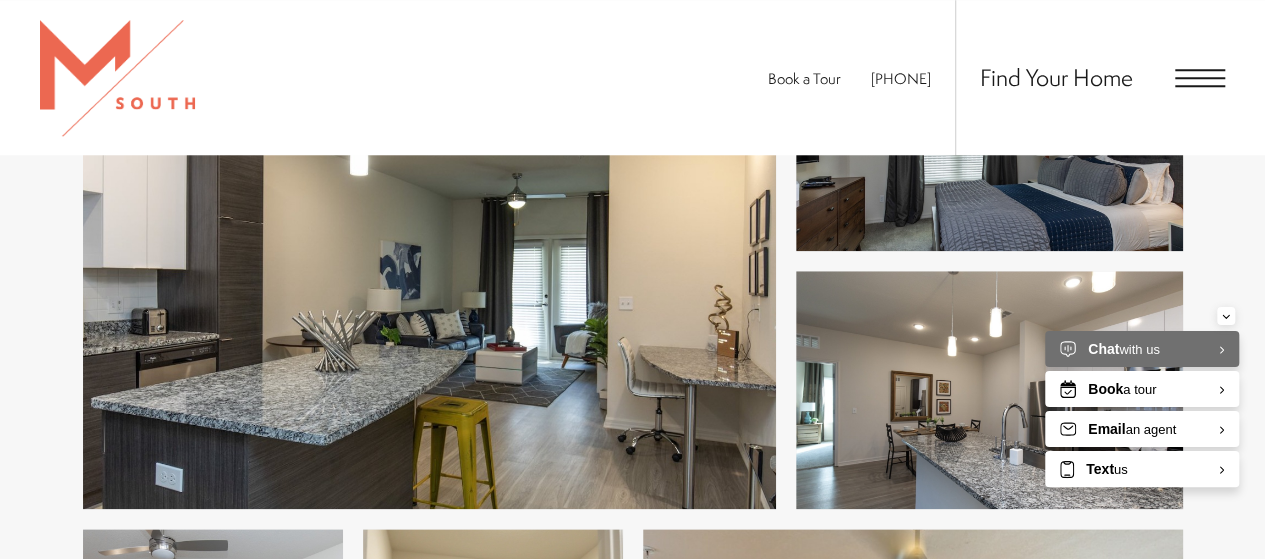 click at bounding box center (429, 261) 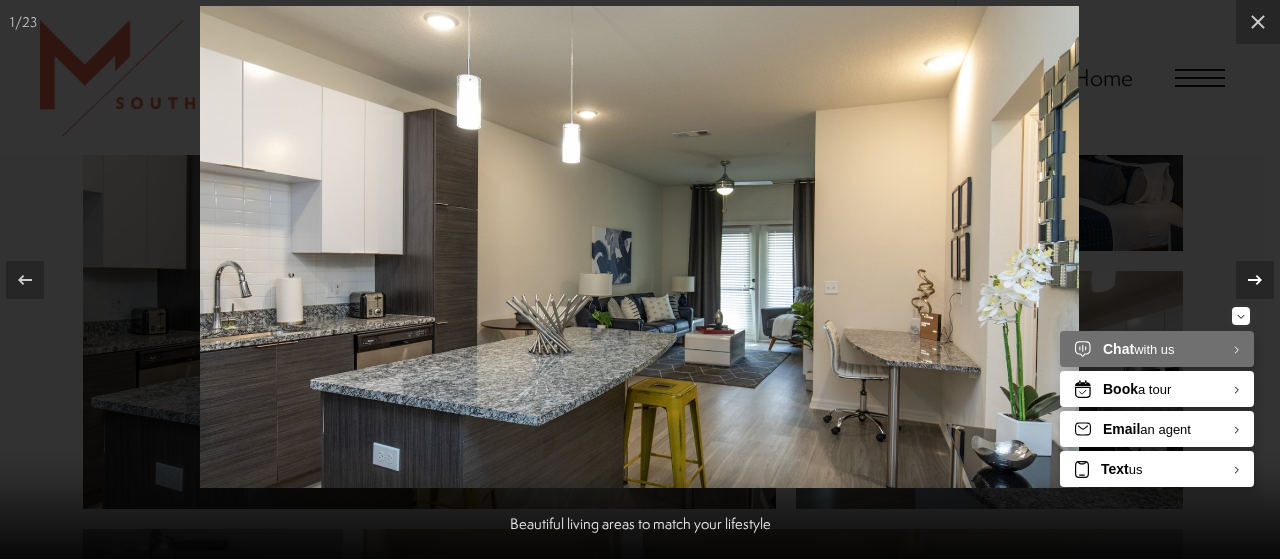 click 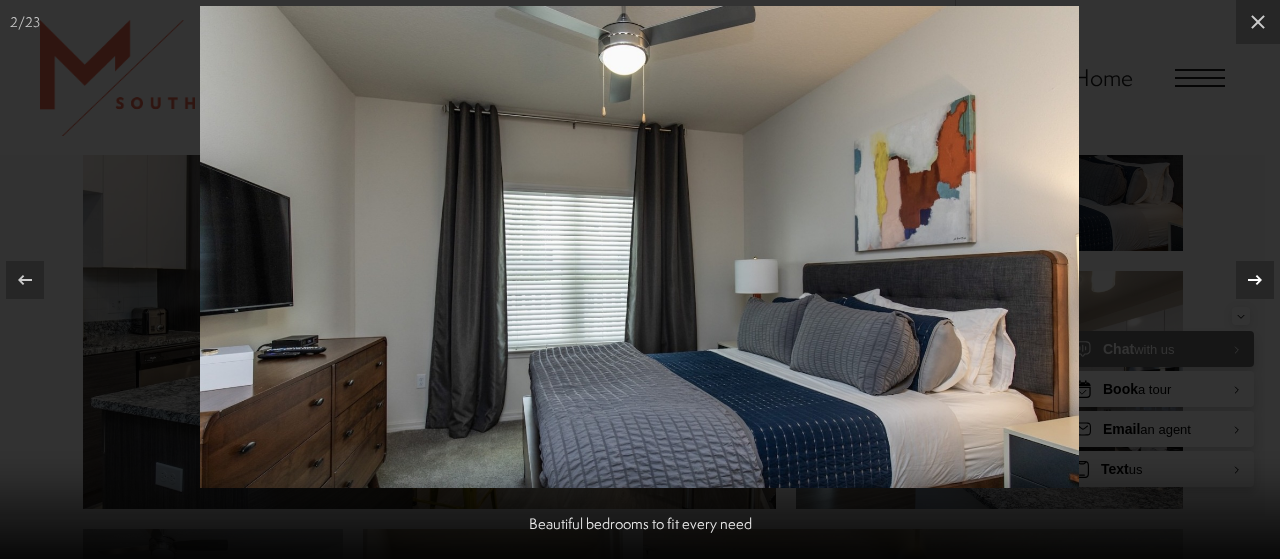 click 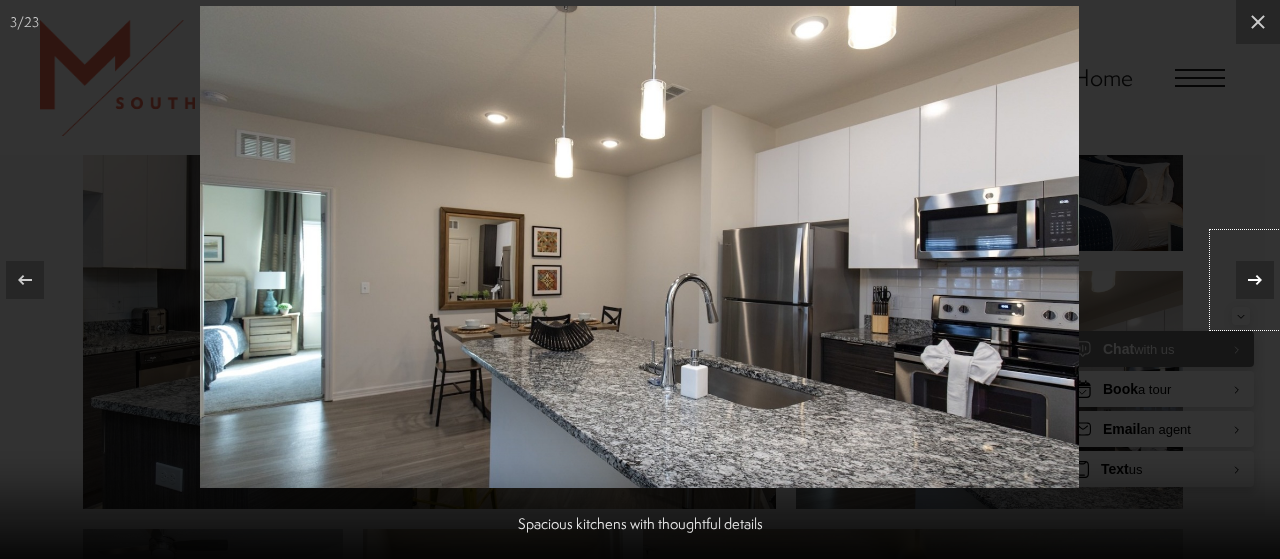 click at bounding box center (1245, 280) 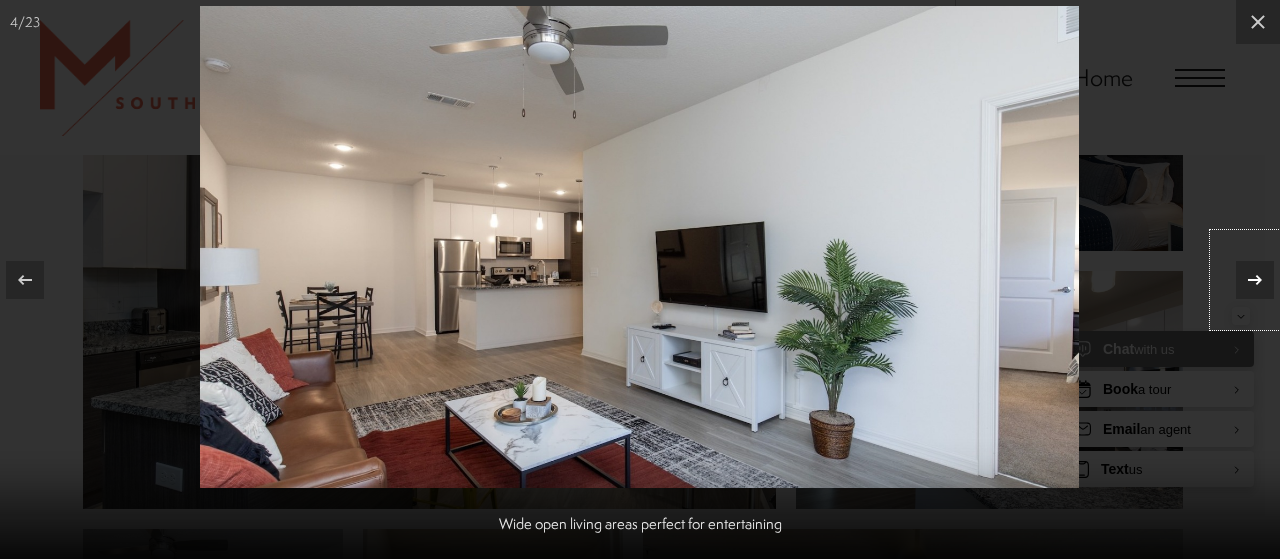click at bounding box center (1245, 280) 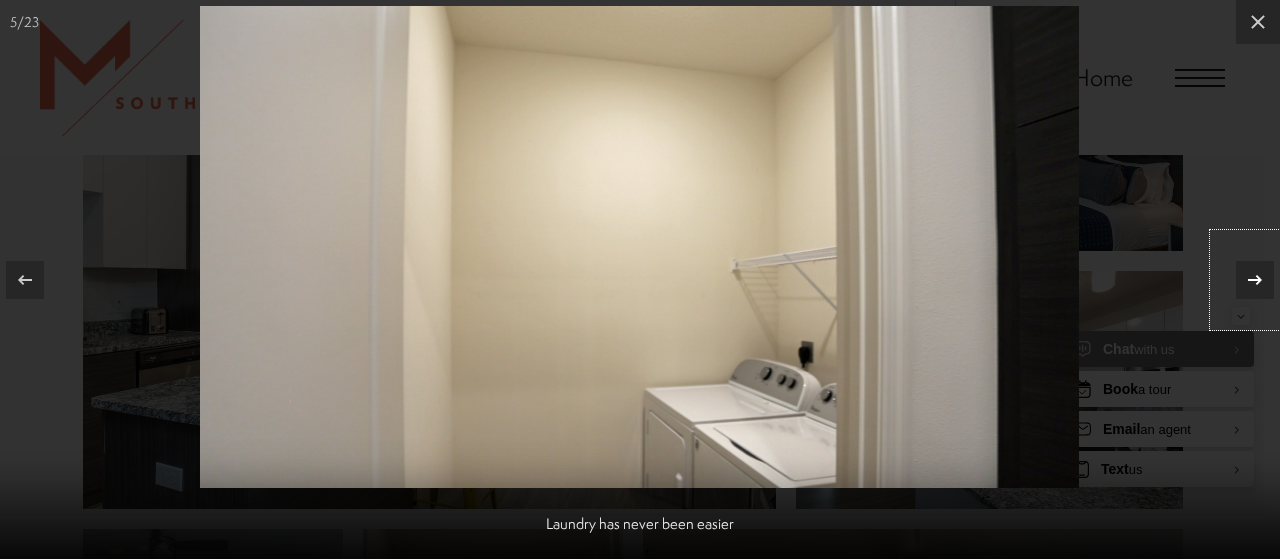 click at bounding box center [1255, 280] 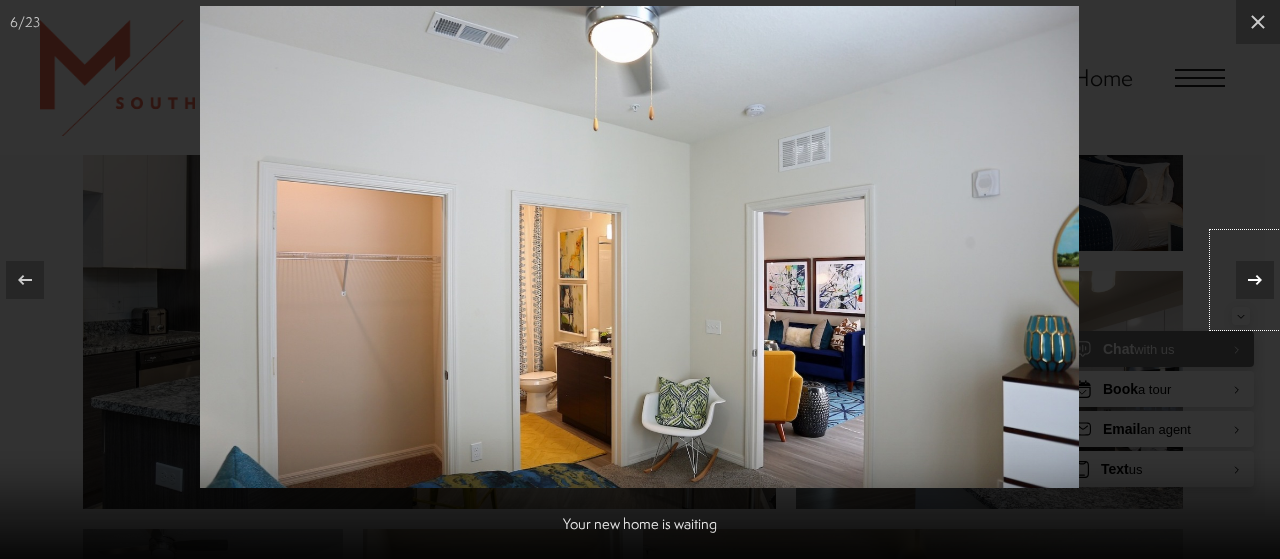 click 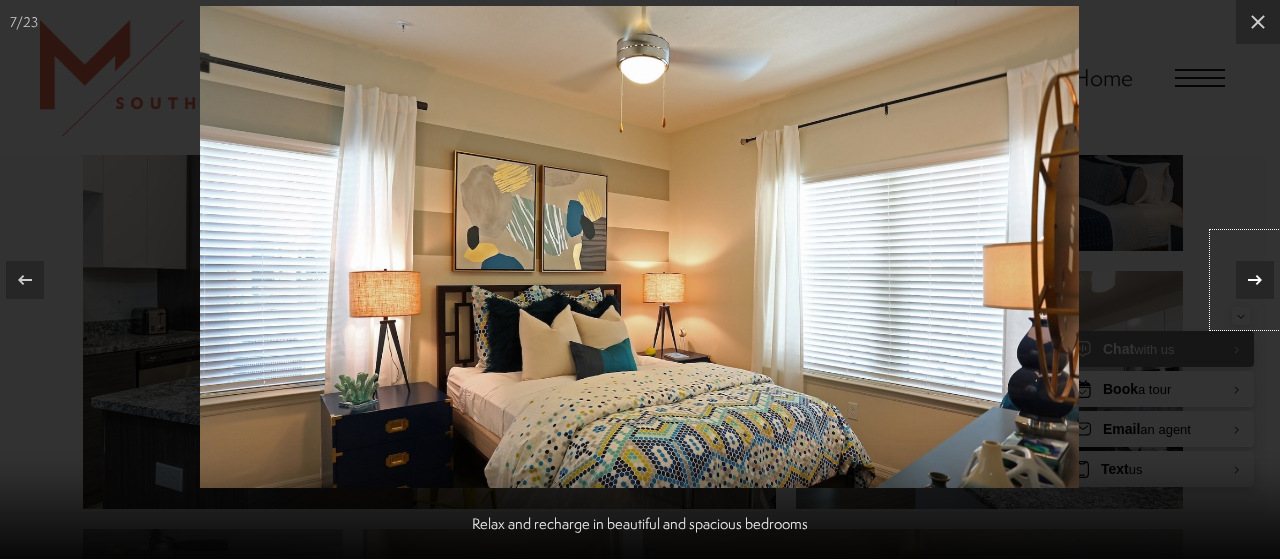 click 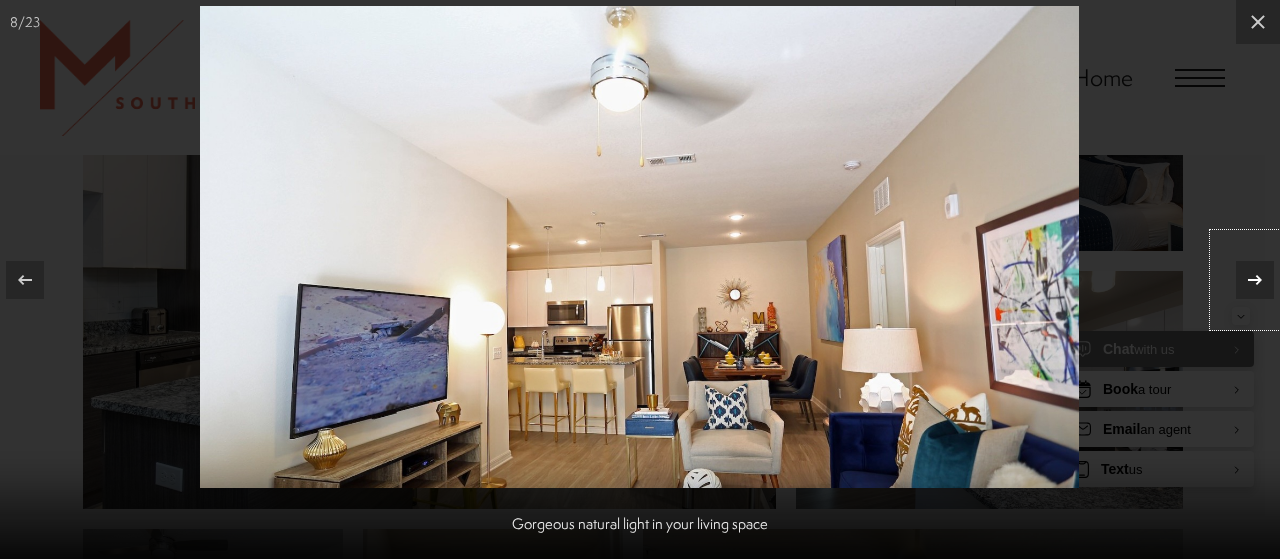 click 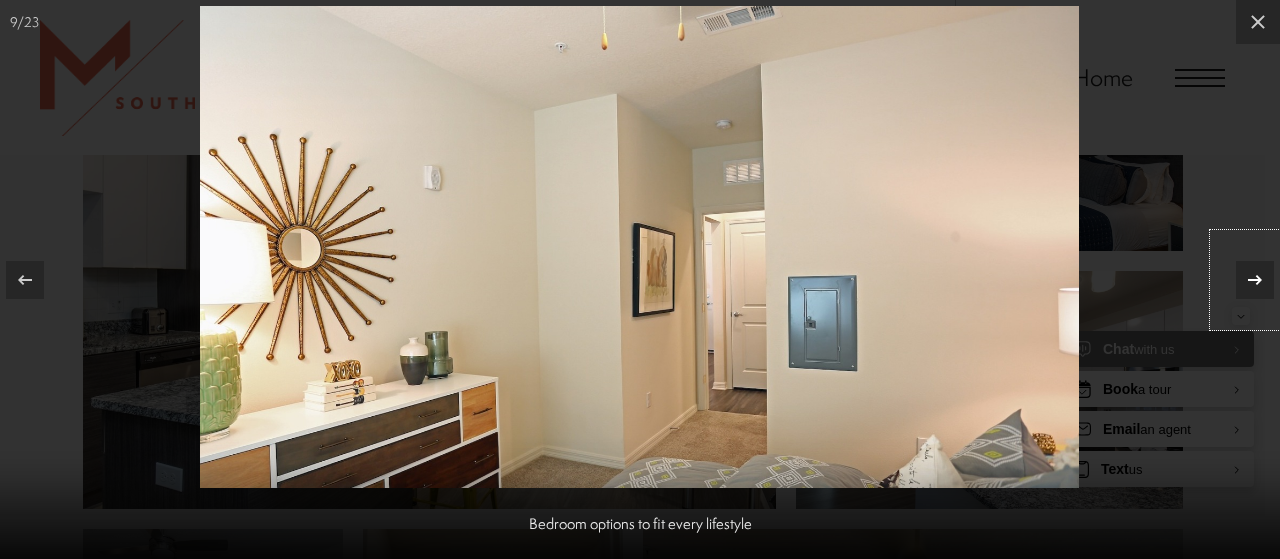 click 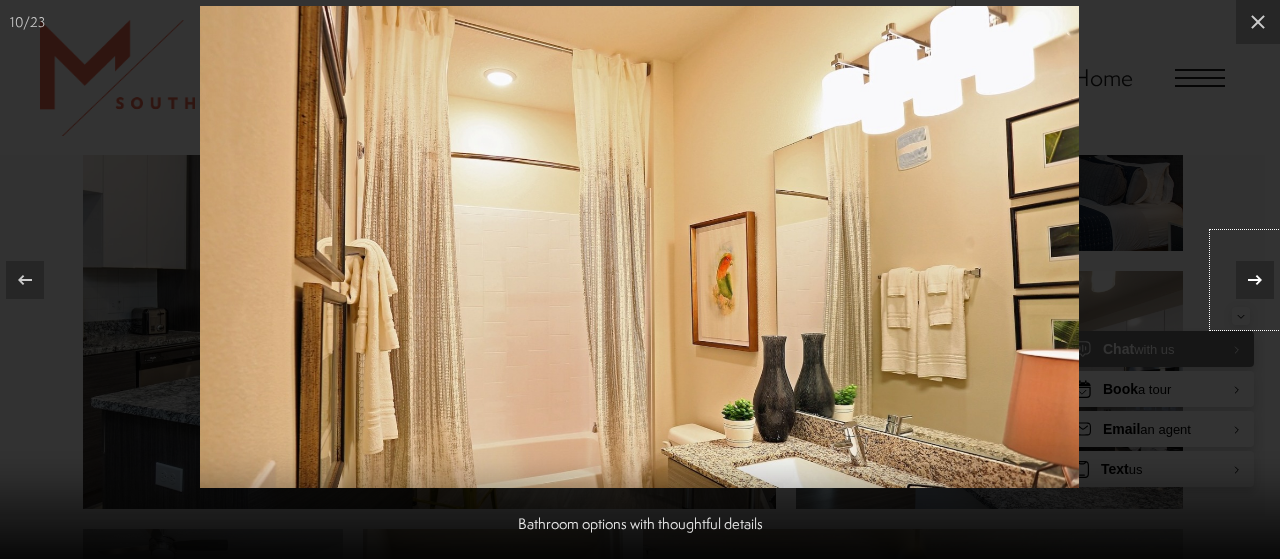 click 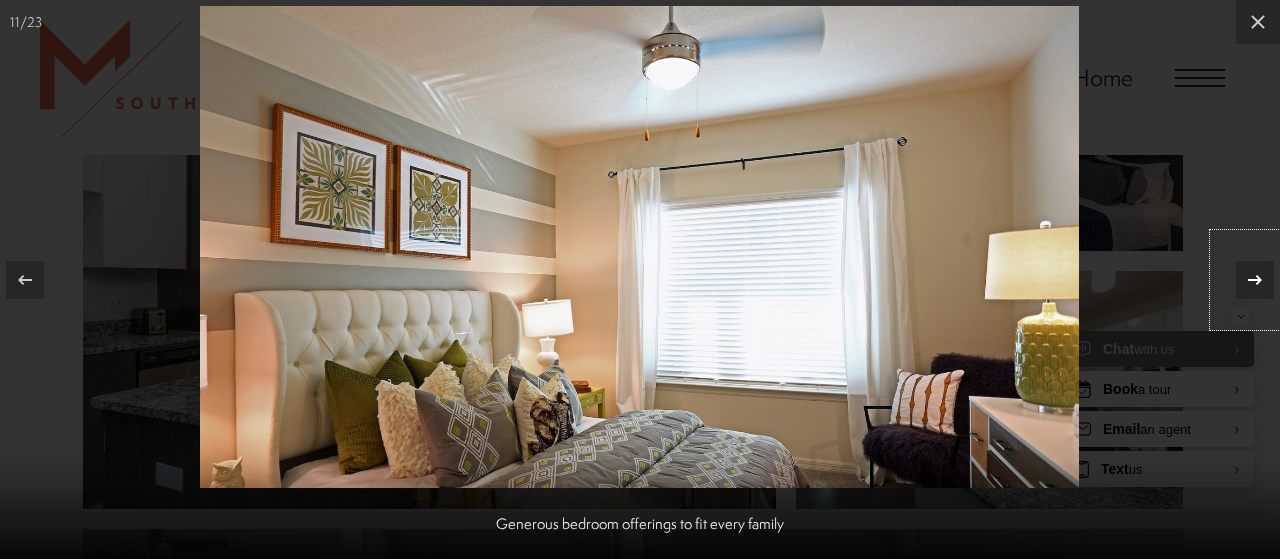 click 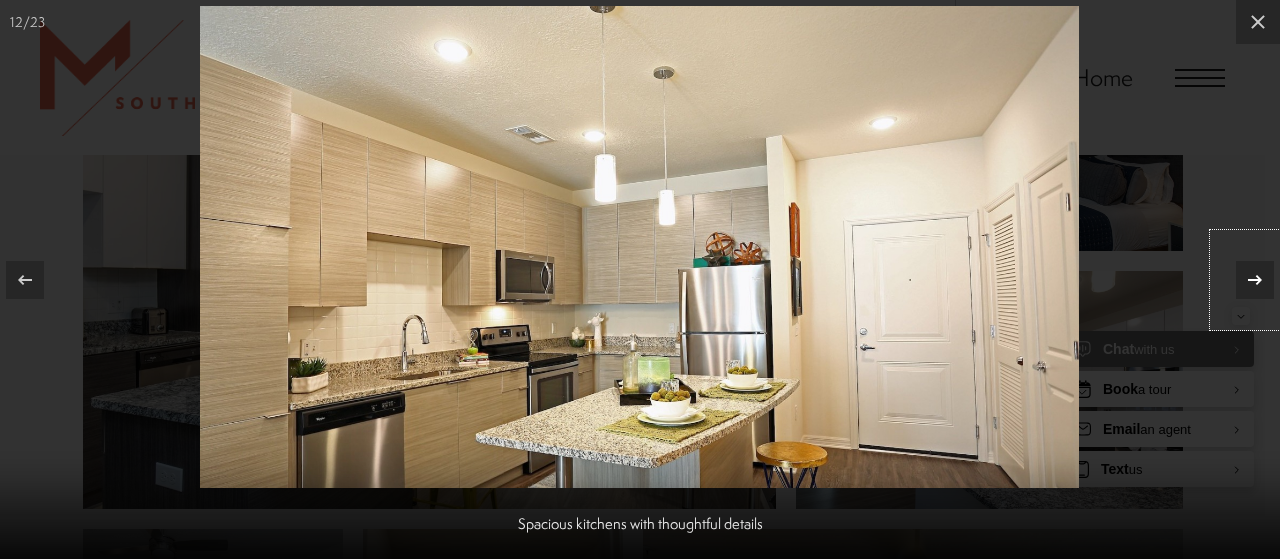 click 